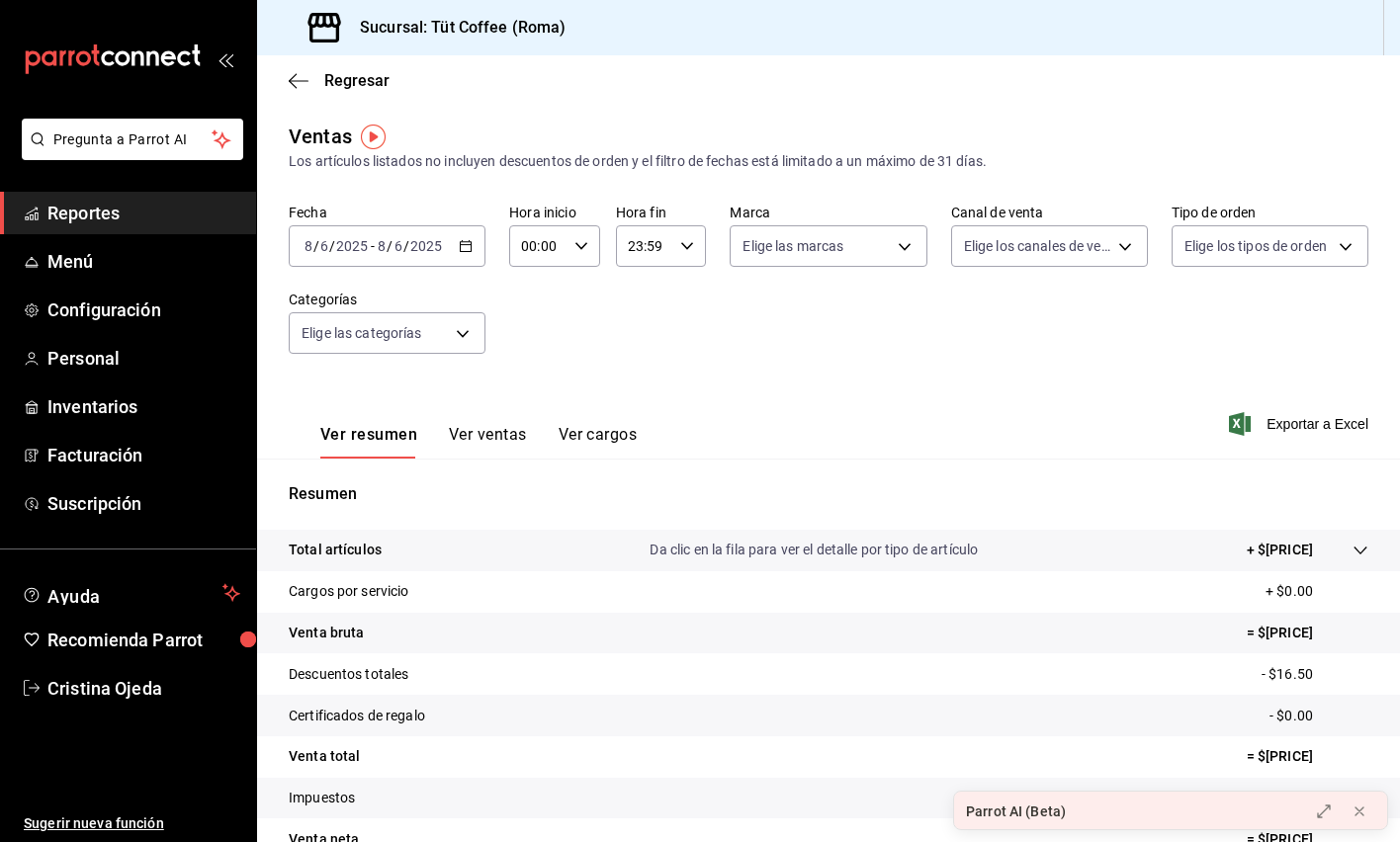 scroll, scrollTop: 0, scrollLeft: 0, axis: both 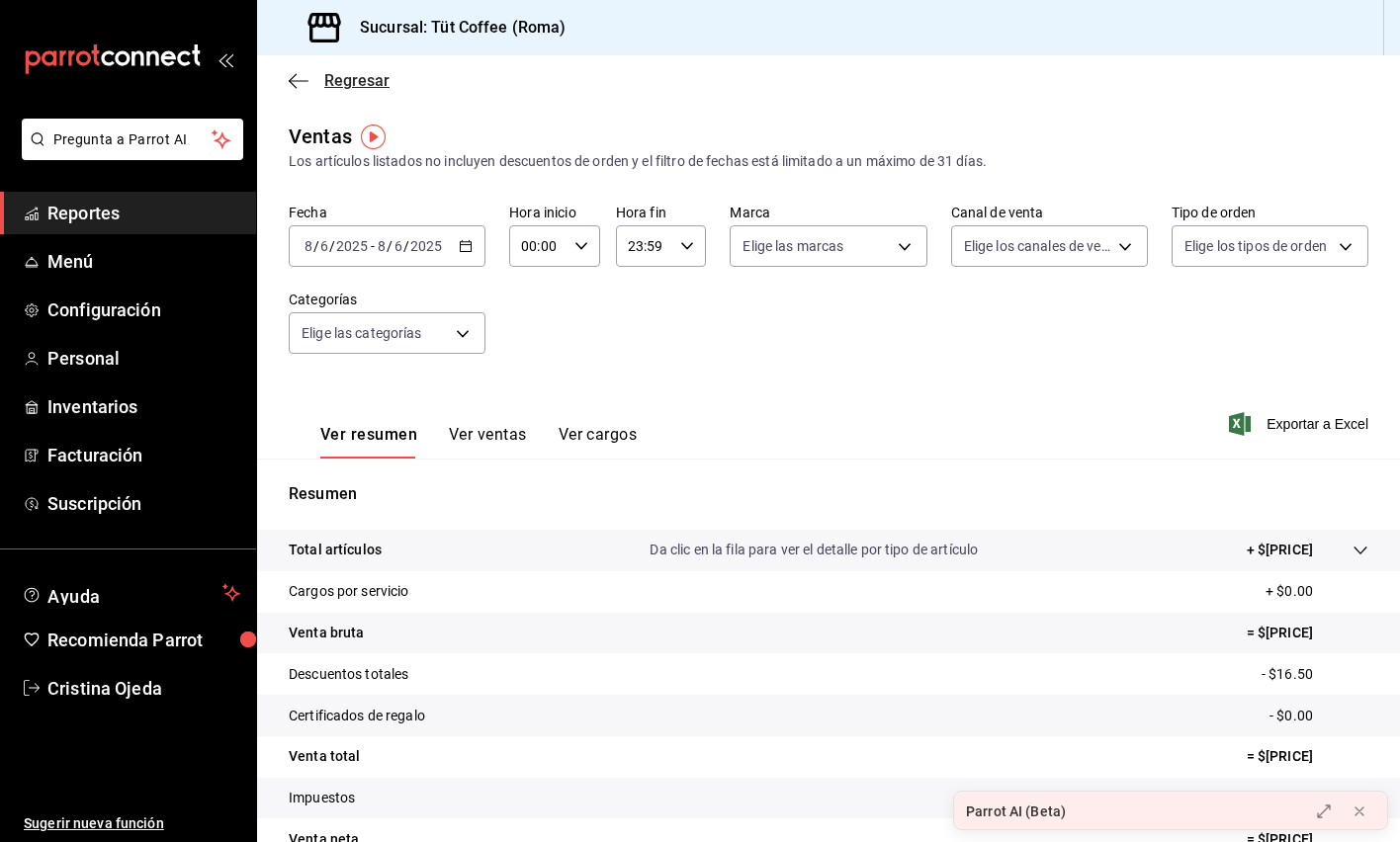 click on "Regresar" at bounding box center (357, 80) 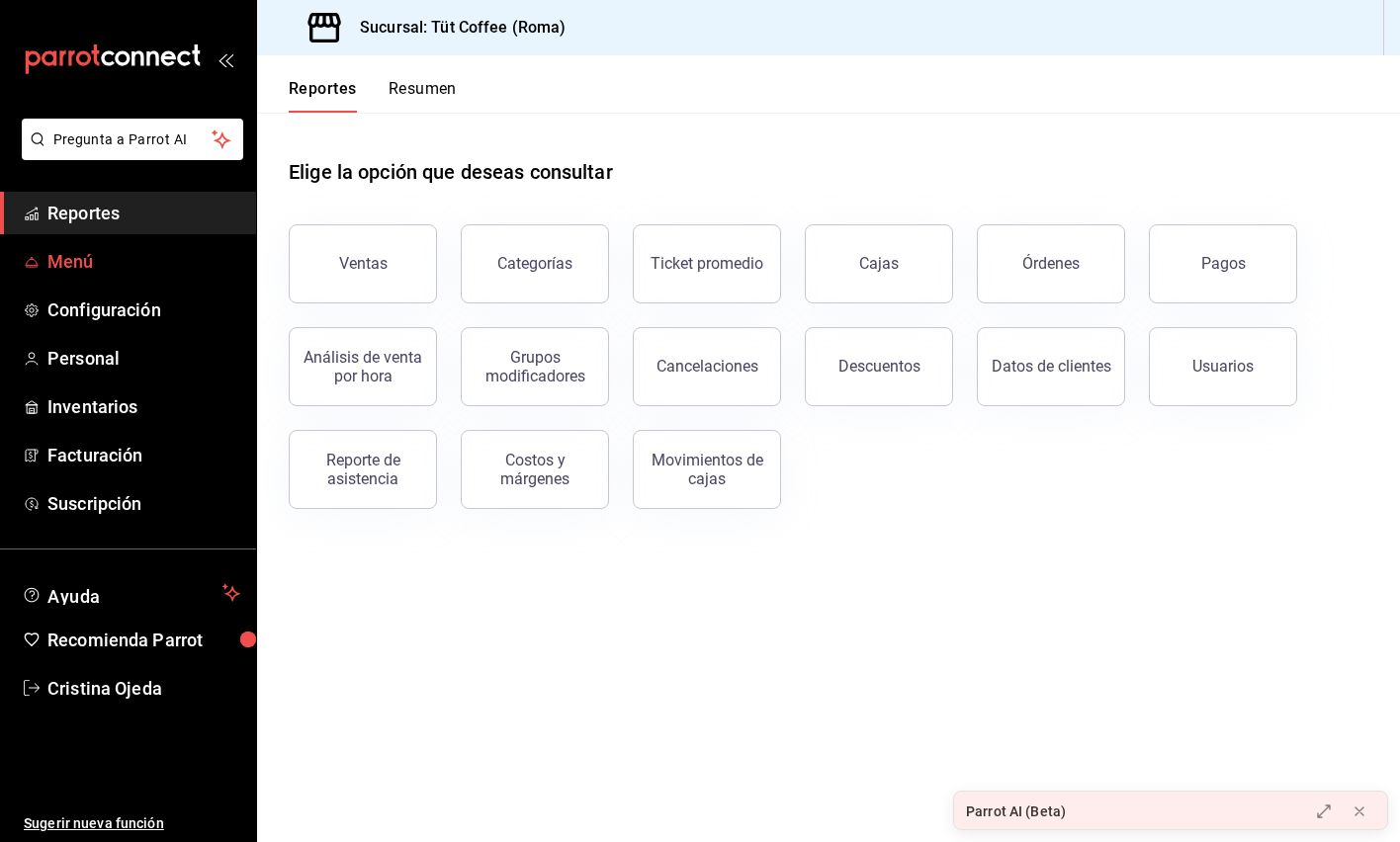 click on "Menú" at bounding box center [143, 261] 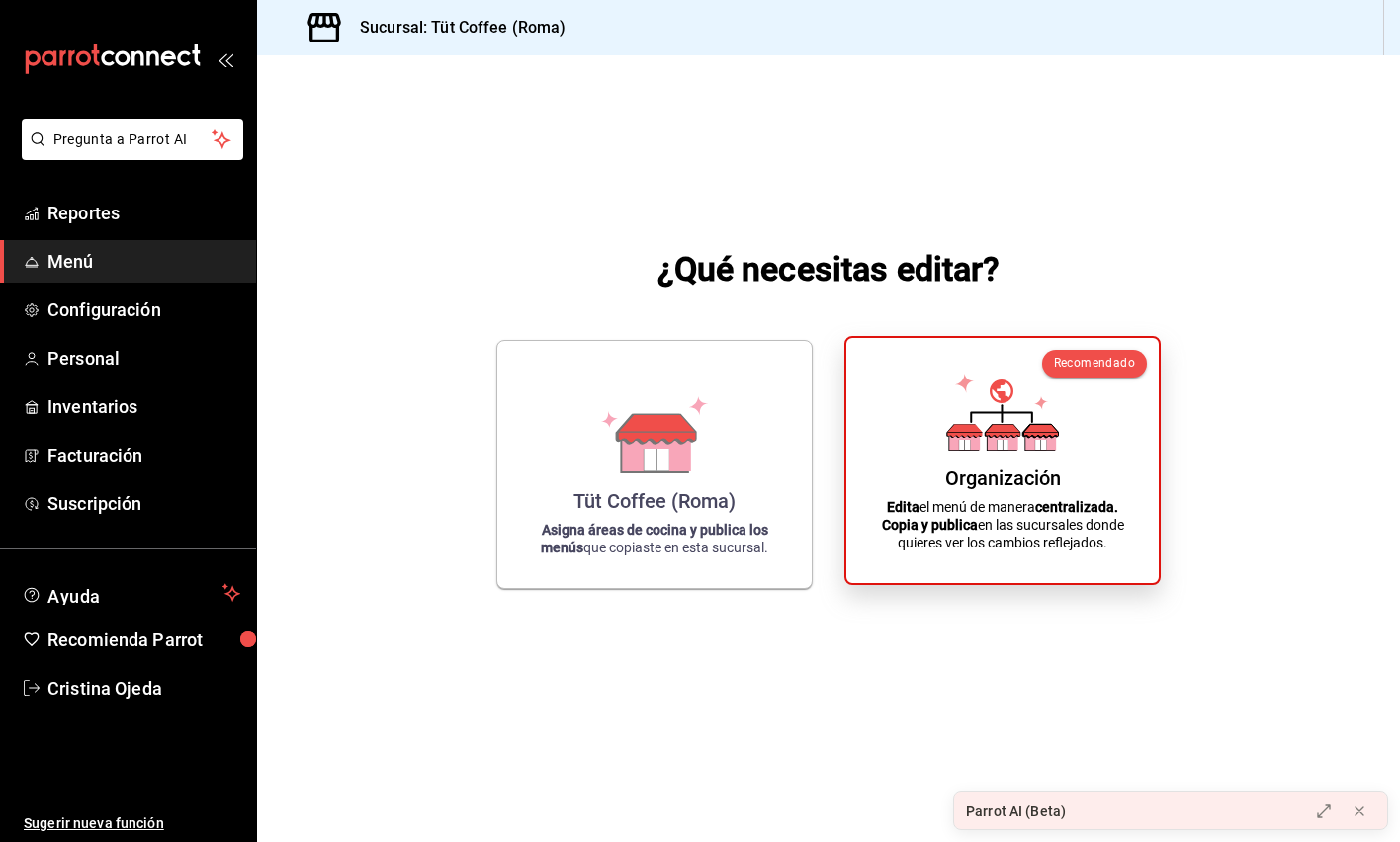 click 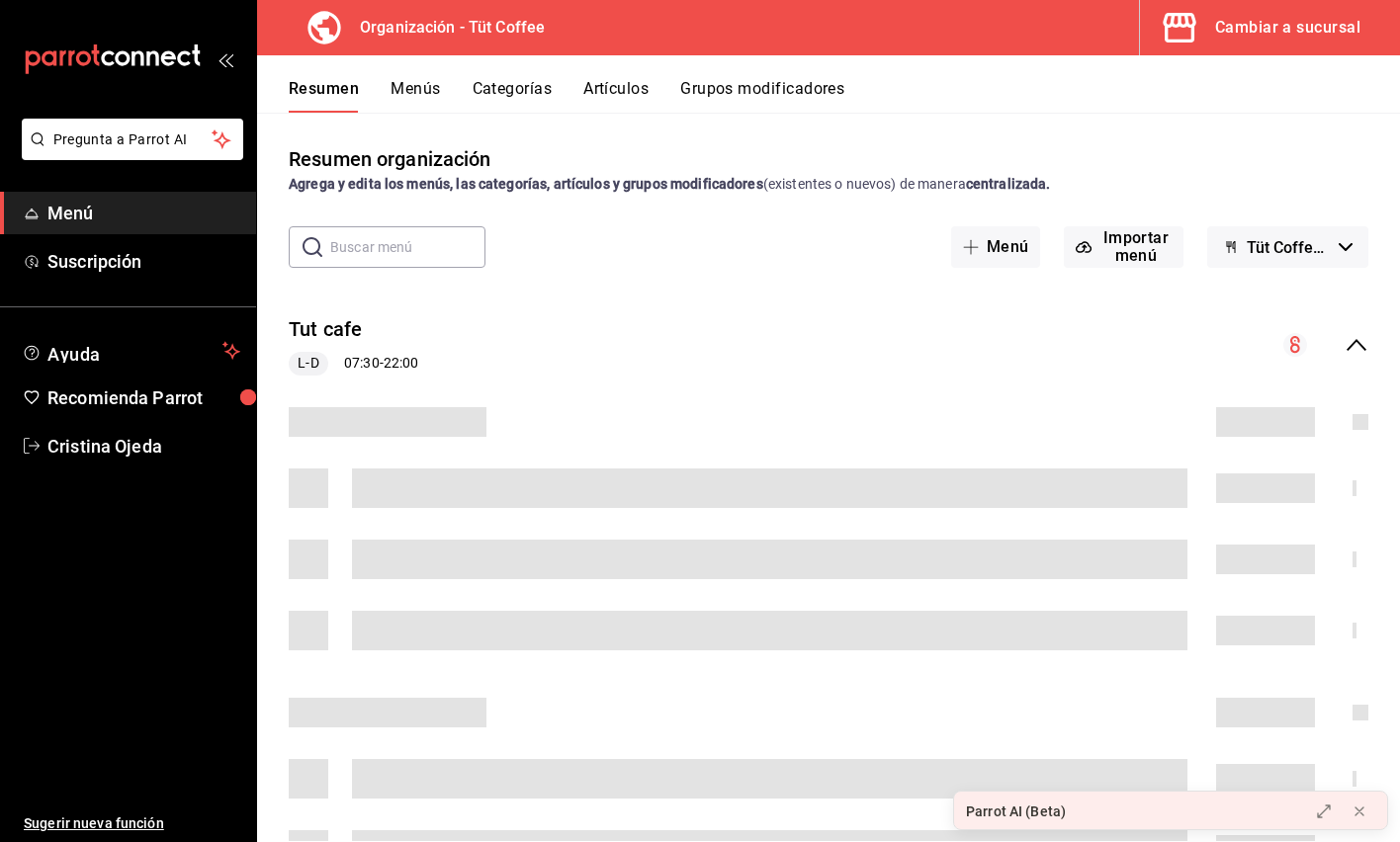 click at bounding box center [407, 247] 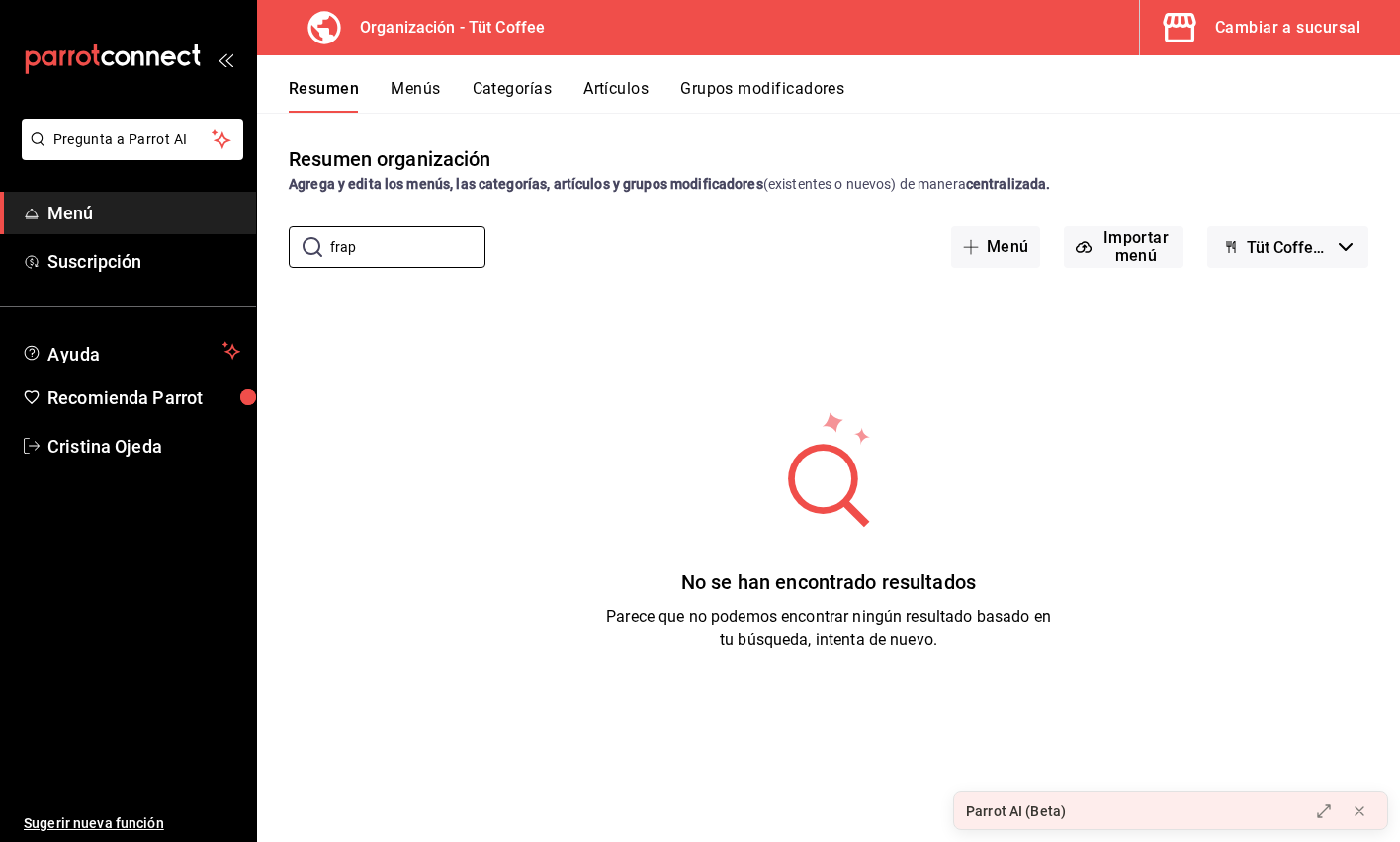 type on "frap" 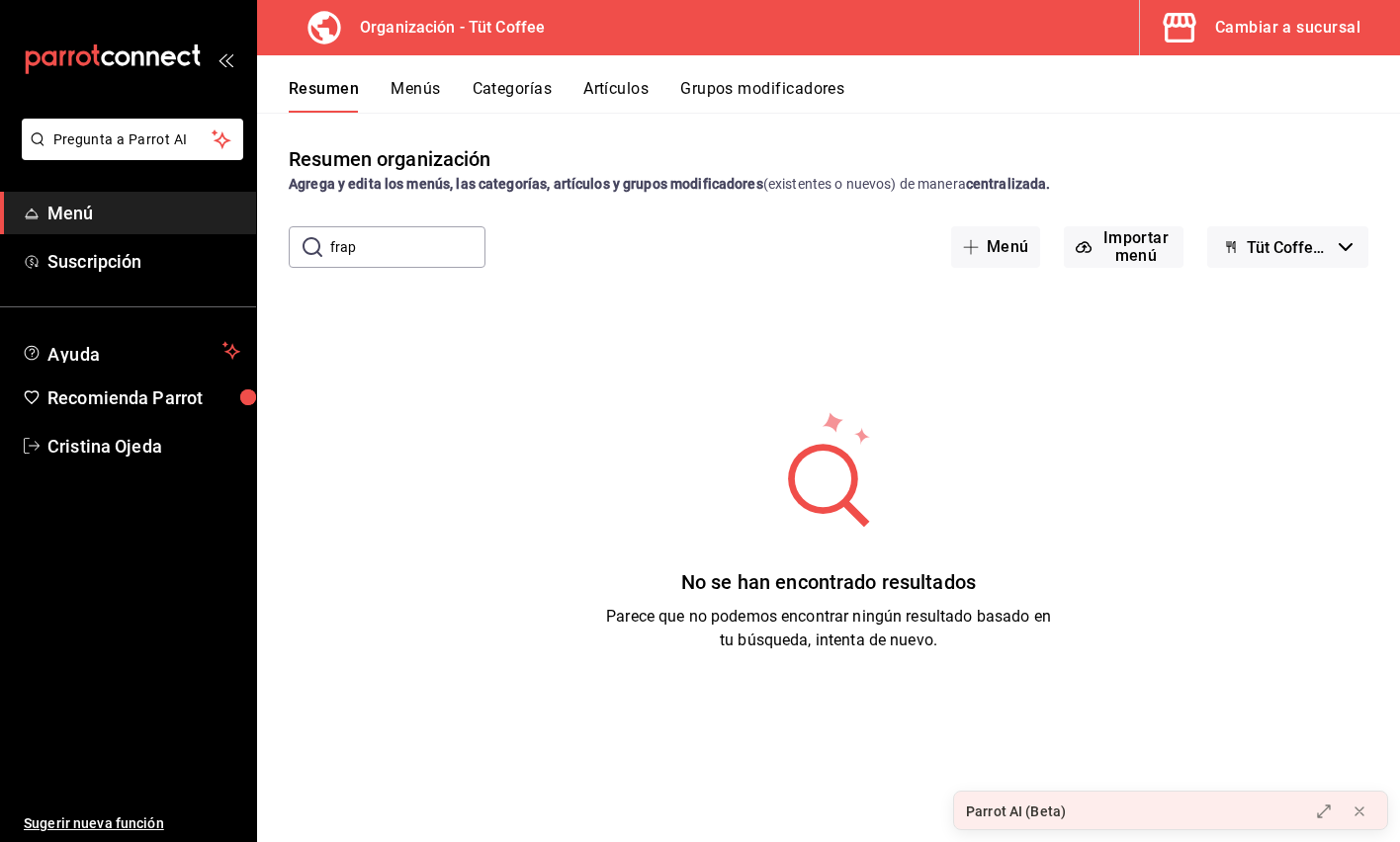 click on "Artículos" at bounding box center (616, 96) 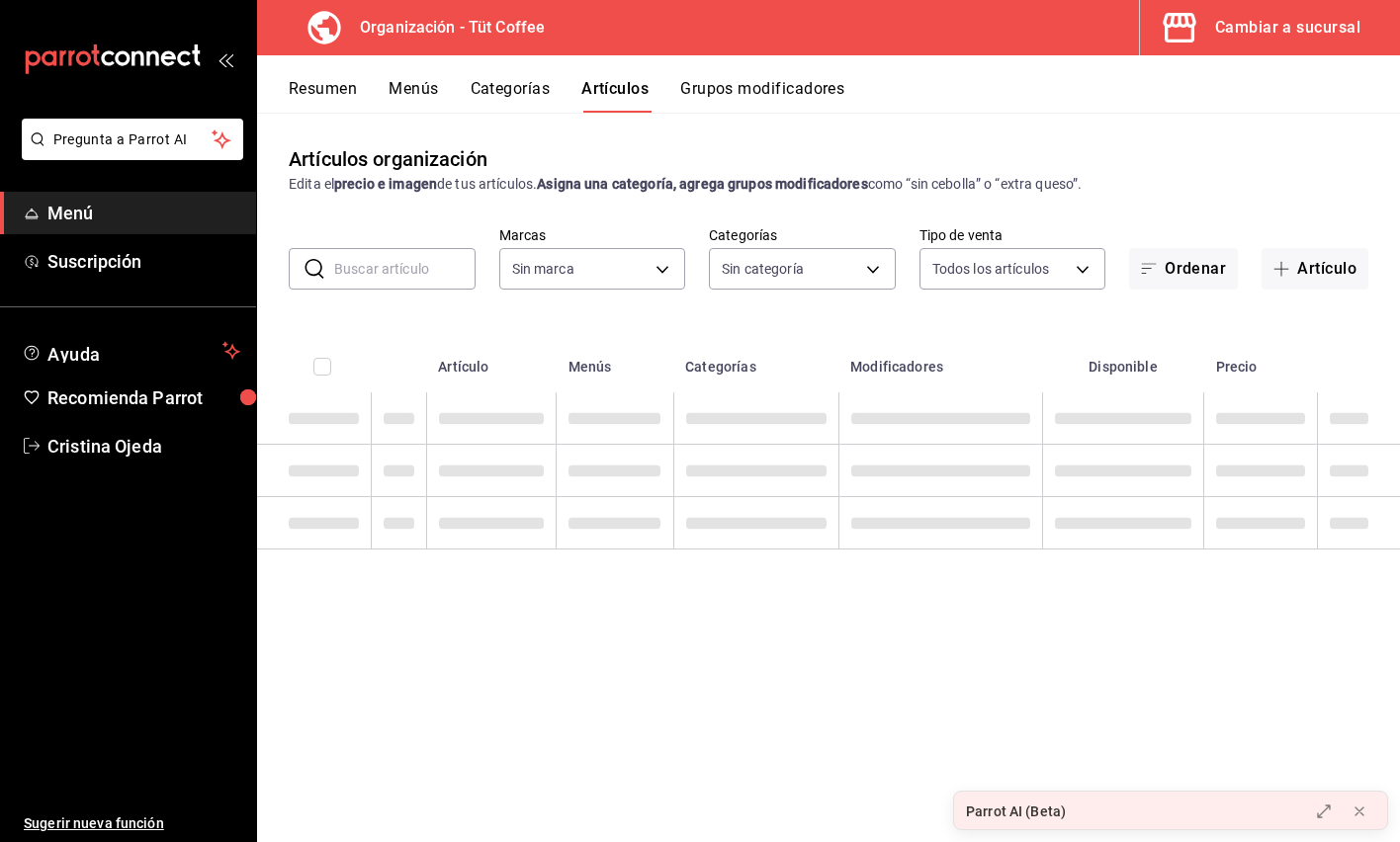 type on "32e499e3-ac49-4bfd-9688-6164702db340" 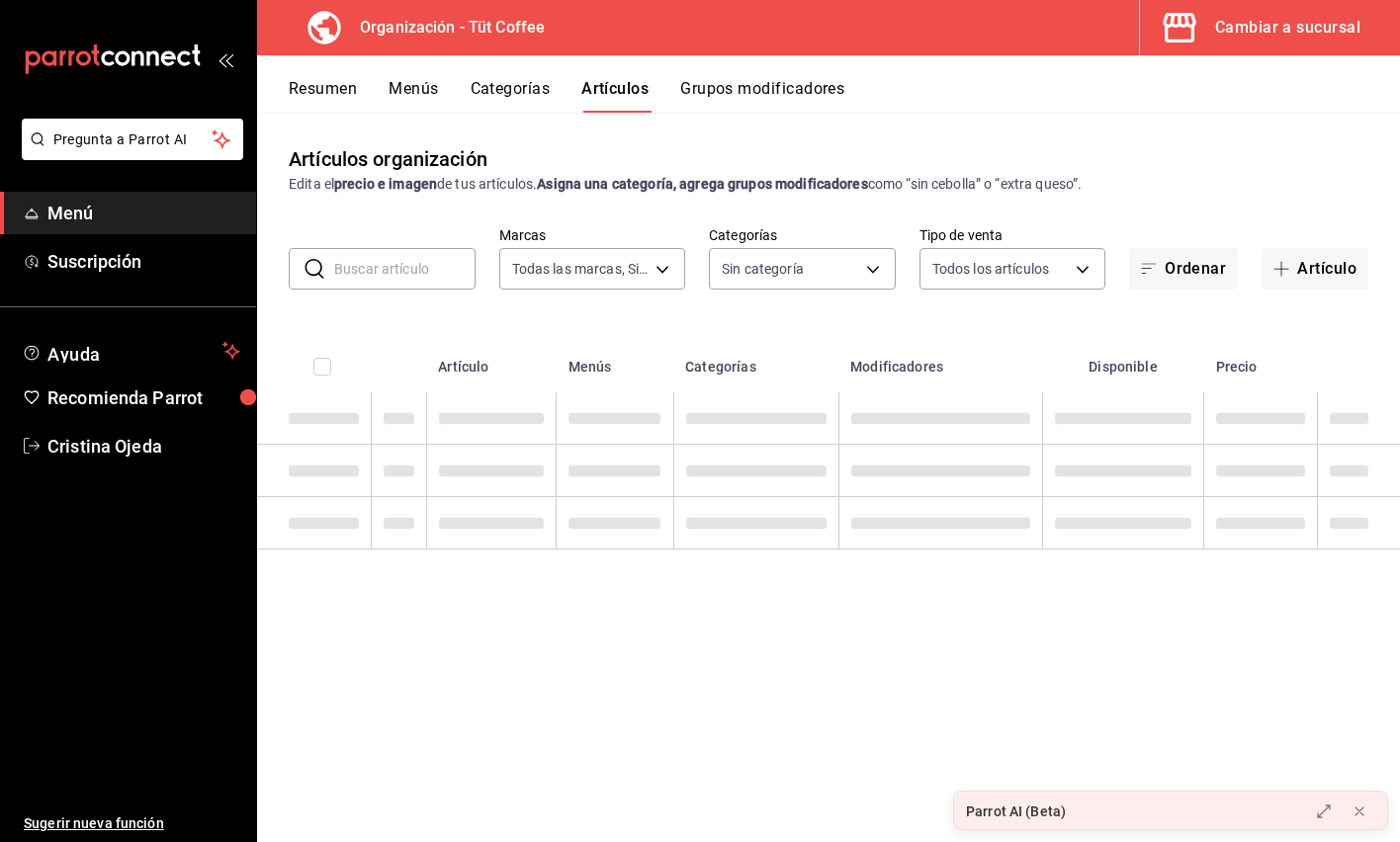 type on "[UUID],[UUID],[UUID],[UUID],[UUID],[UUID]" 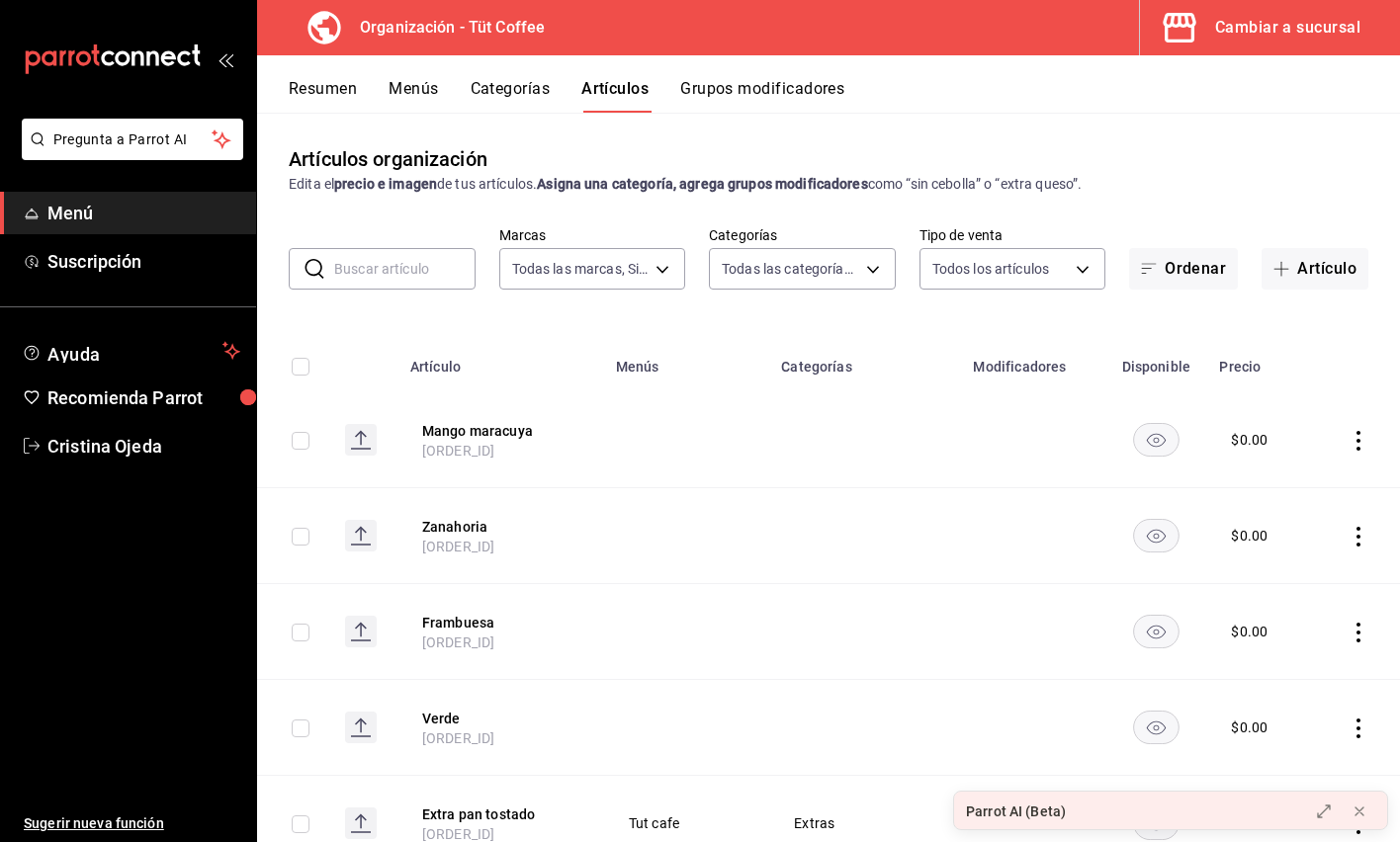 click at bounding box center [404, 269] 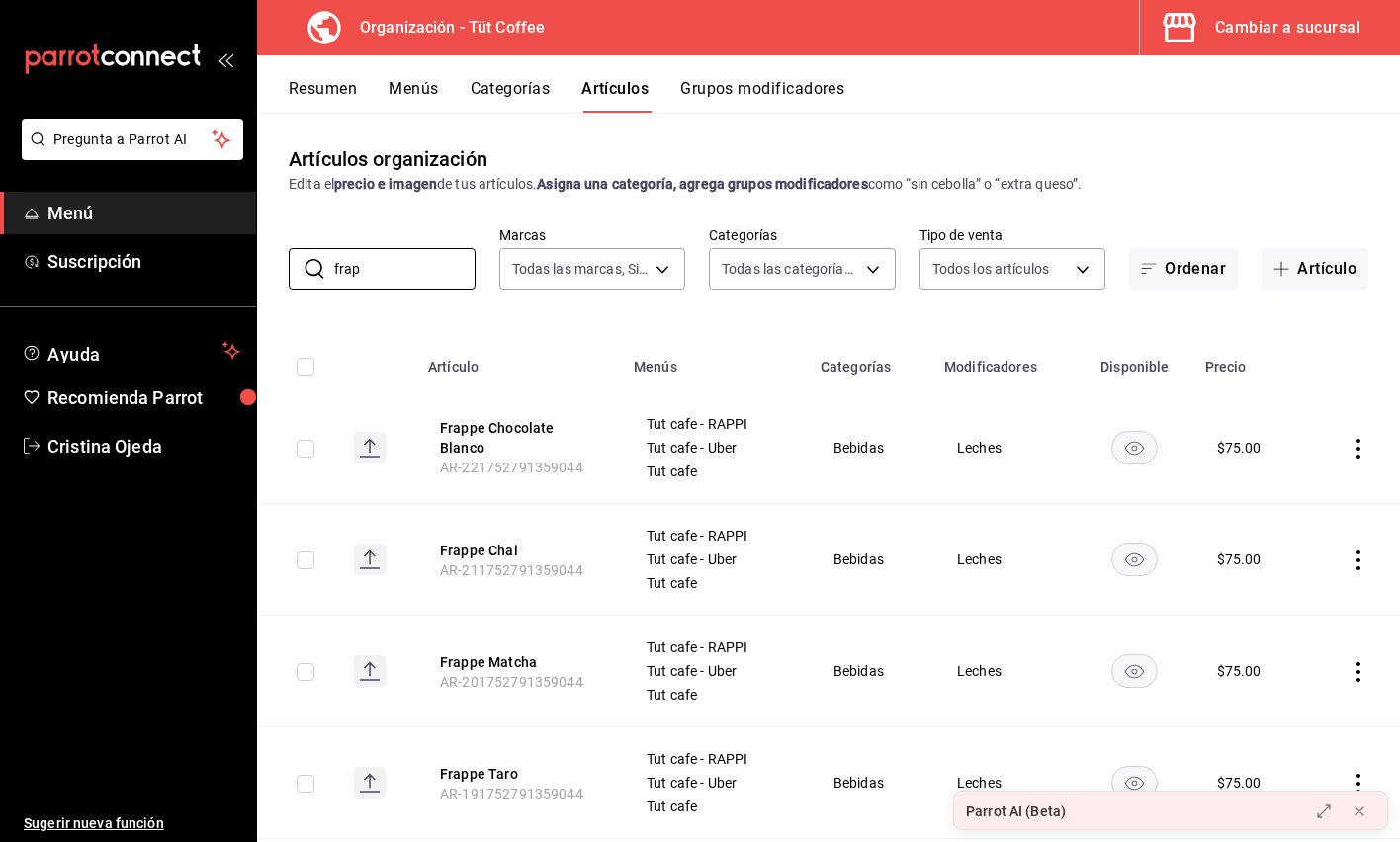 type on "frap" 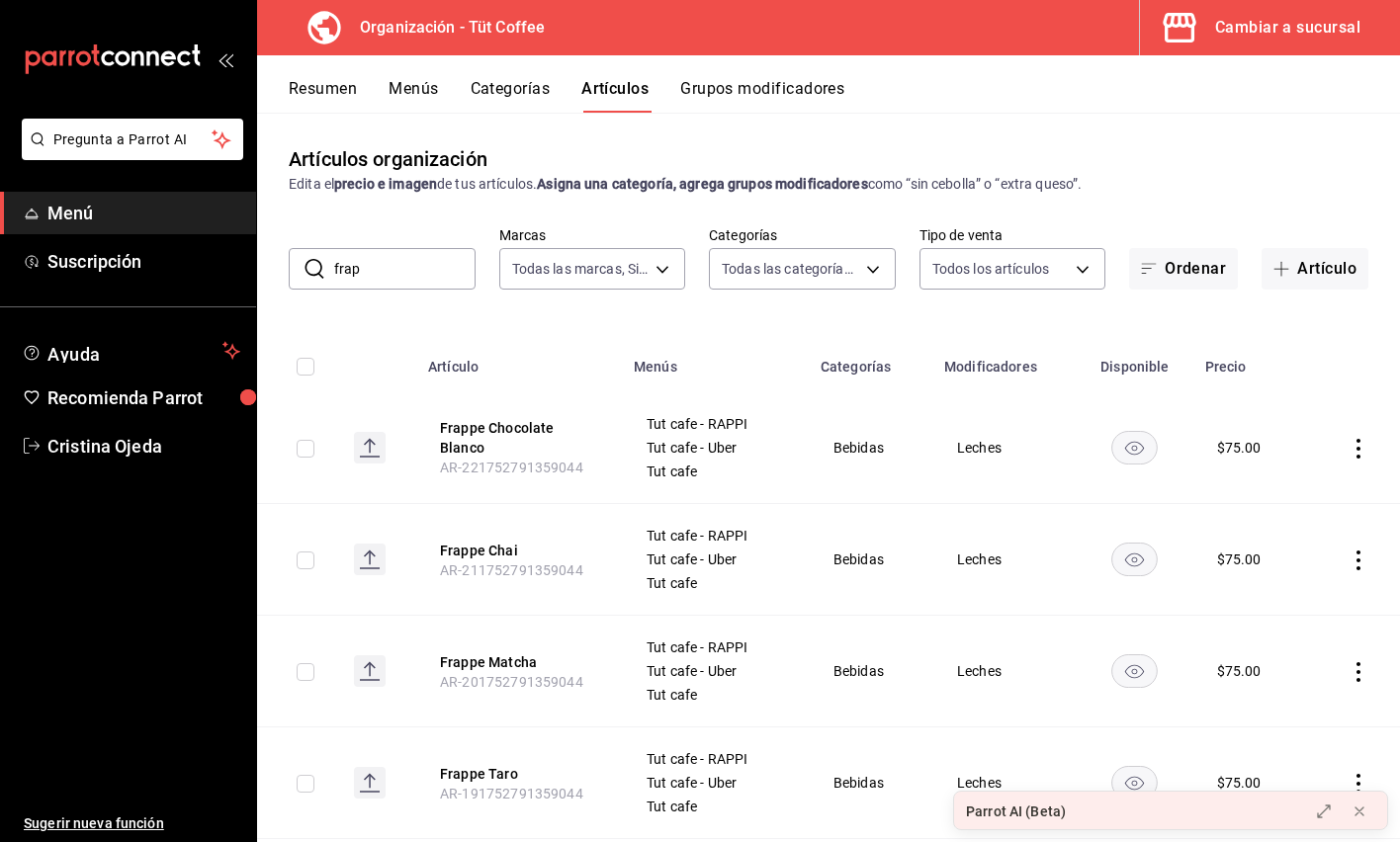 click 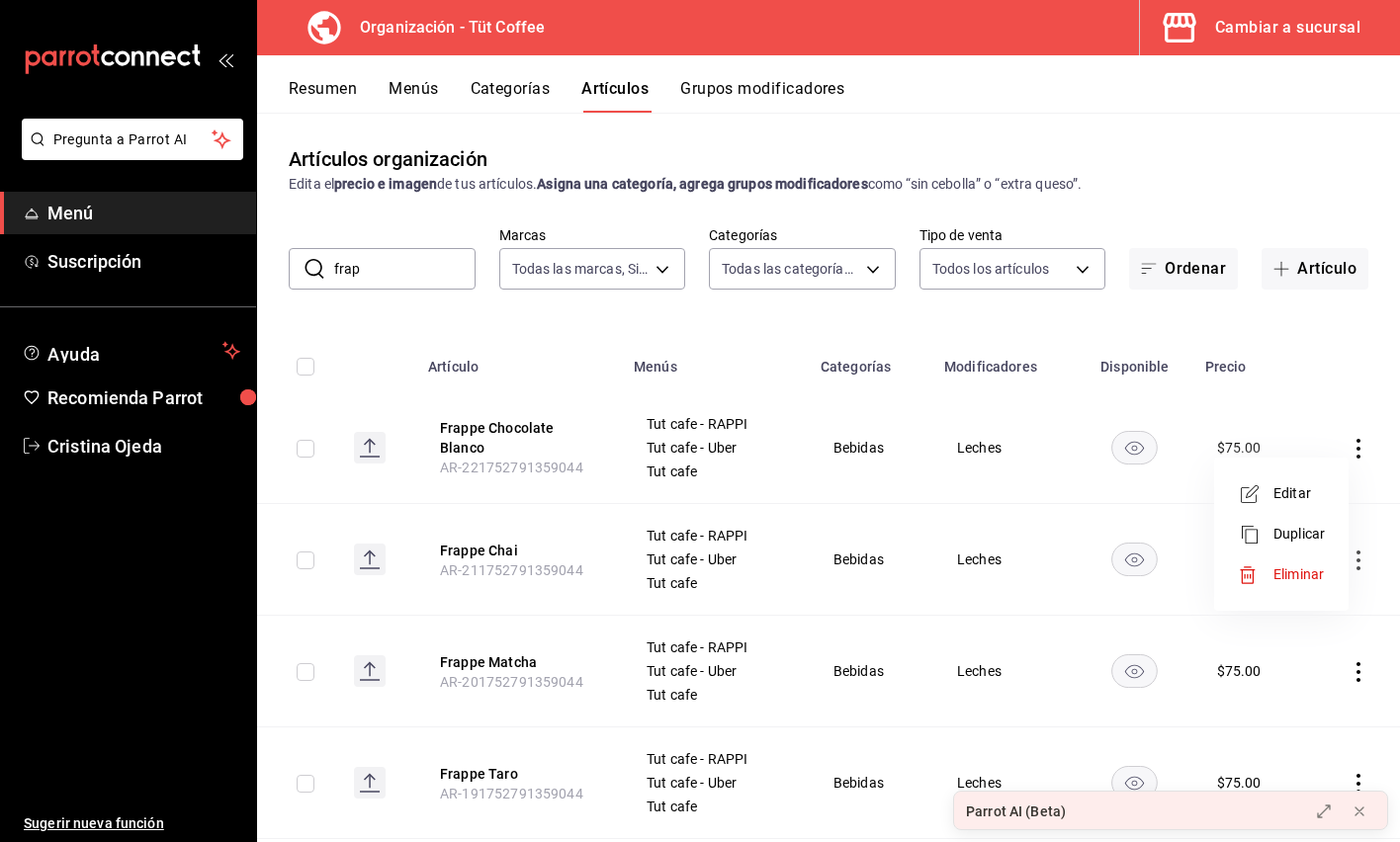 click on "Editar" at bounding box center (1299, 493) 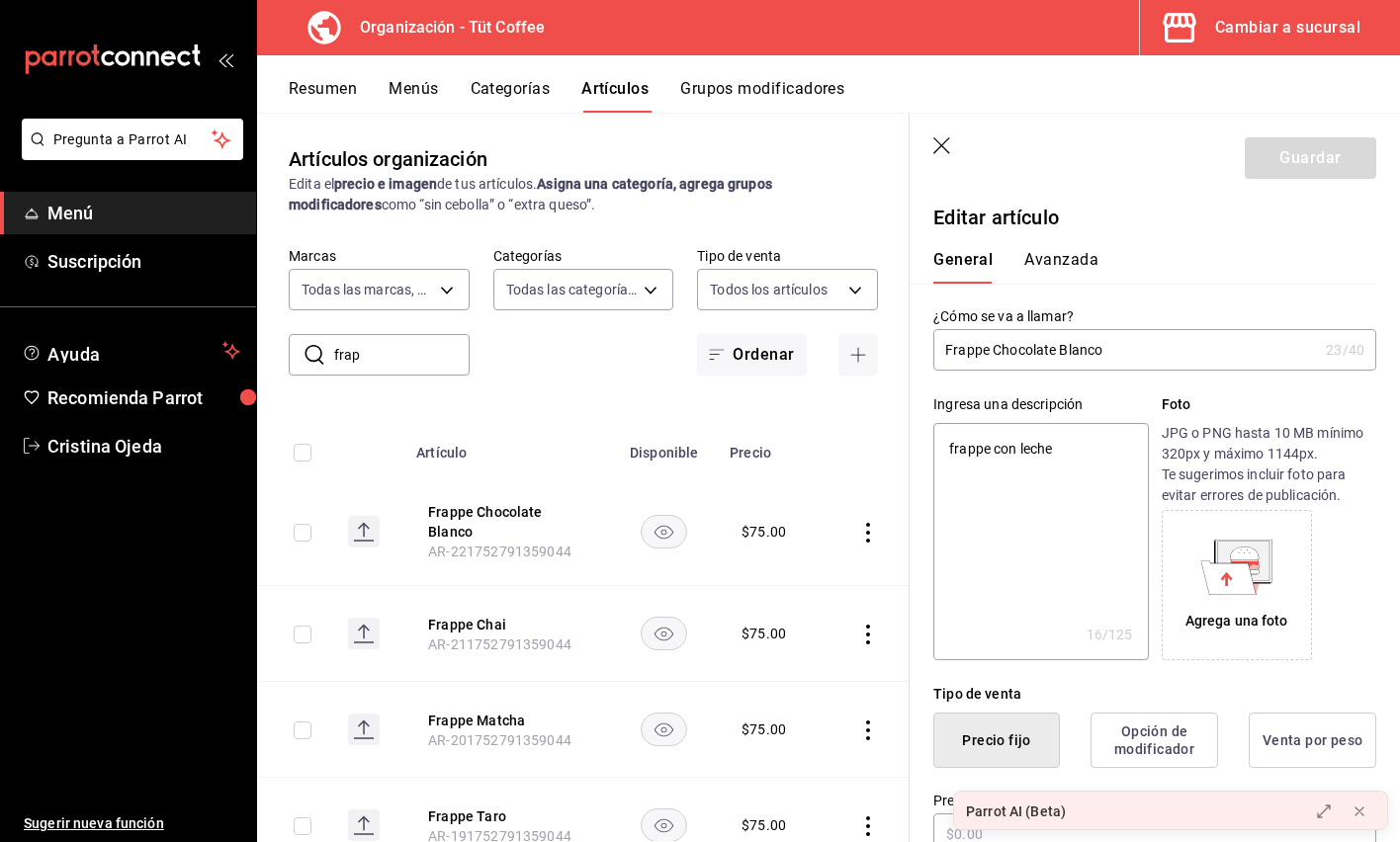 type on "x" 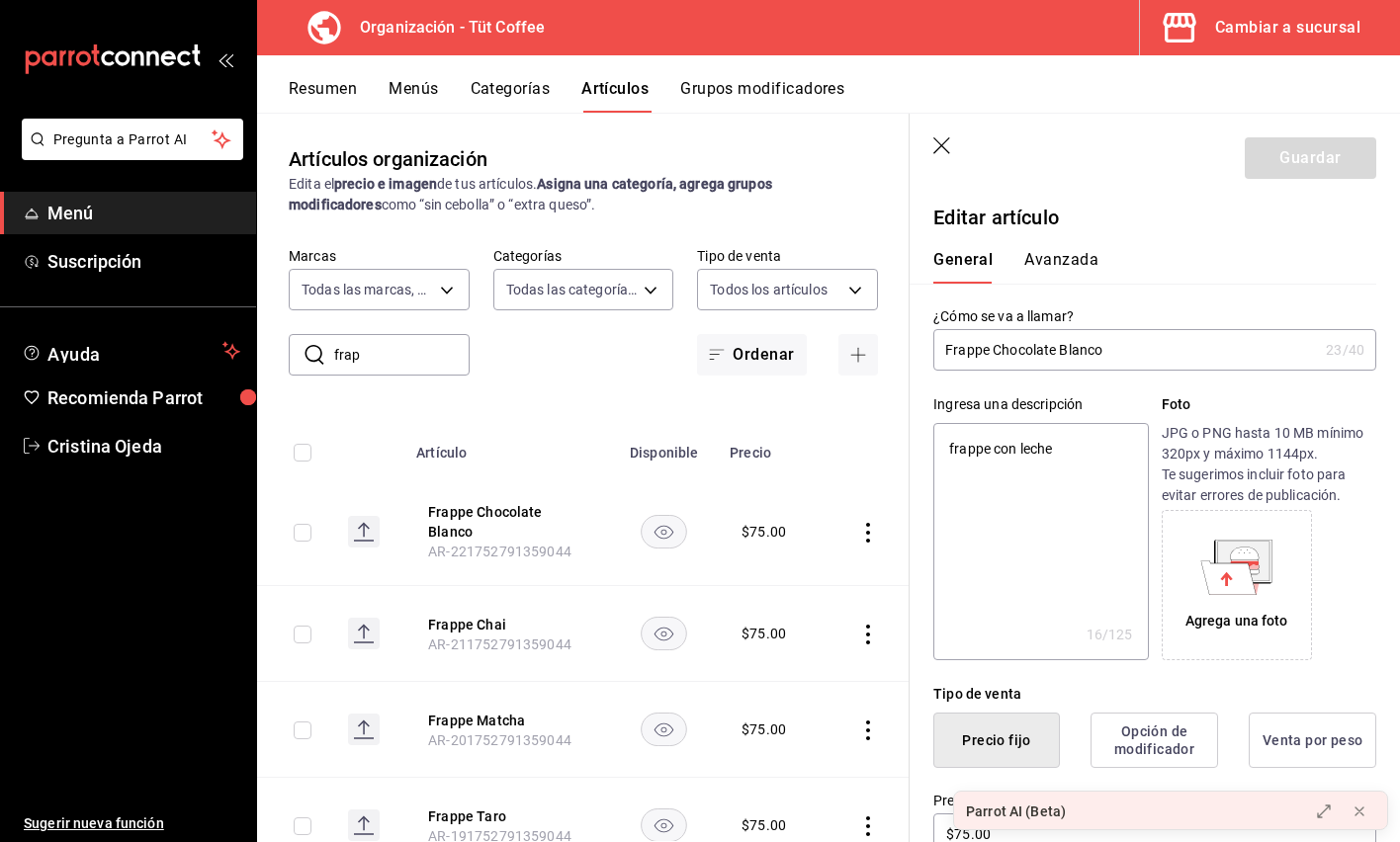 drag, startPoint x: 1133, startPoint y: 351, endPoint x: 991, endPoint y: 347, distance: 142.05633 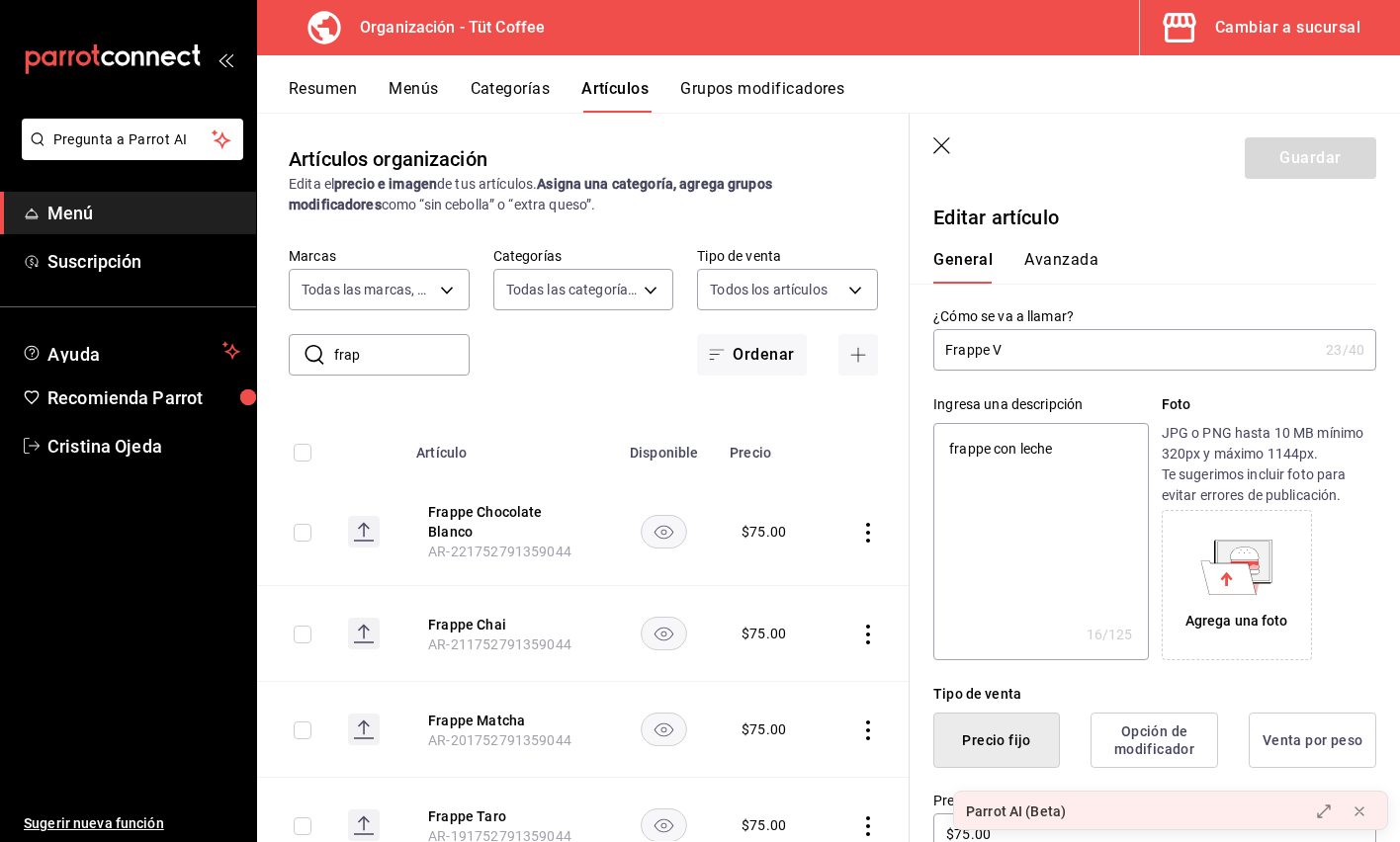 type on "x" 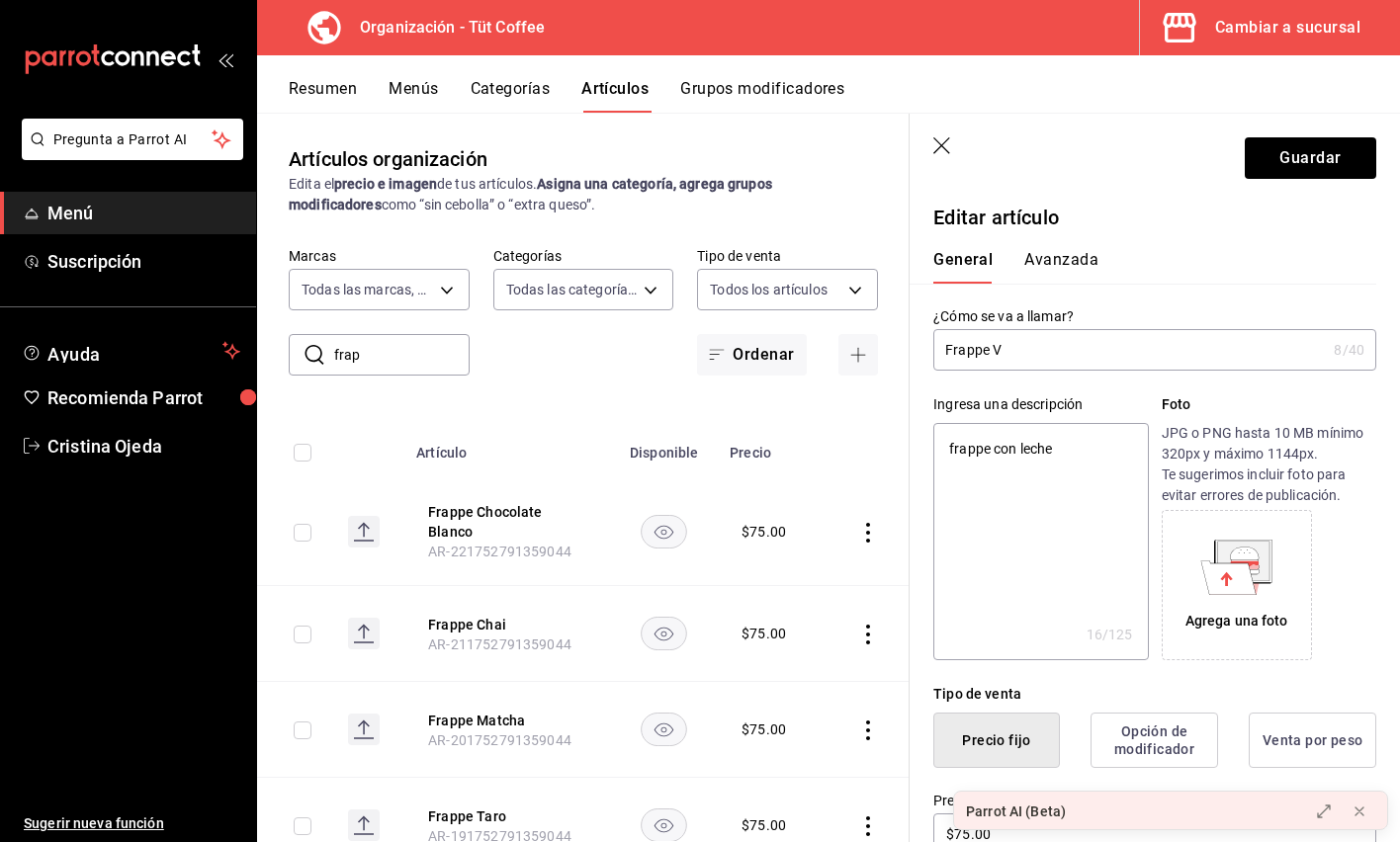 type on "Frappe Va" 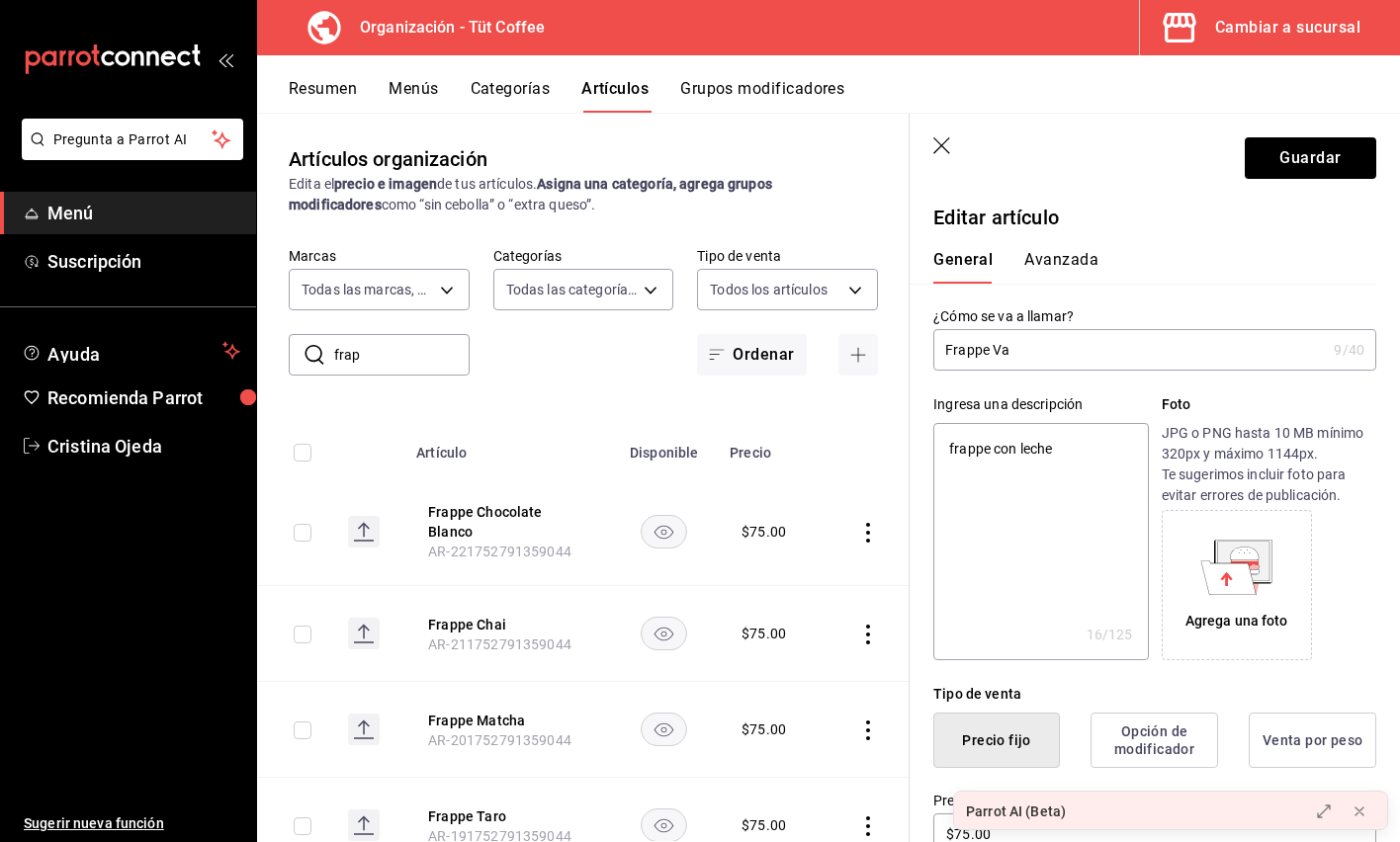 type on "Frappe Vai" 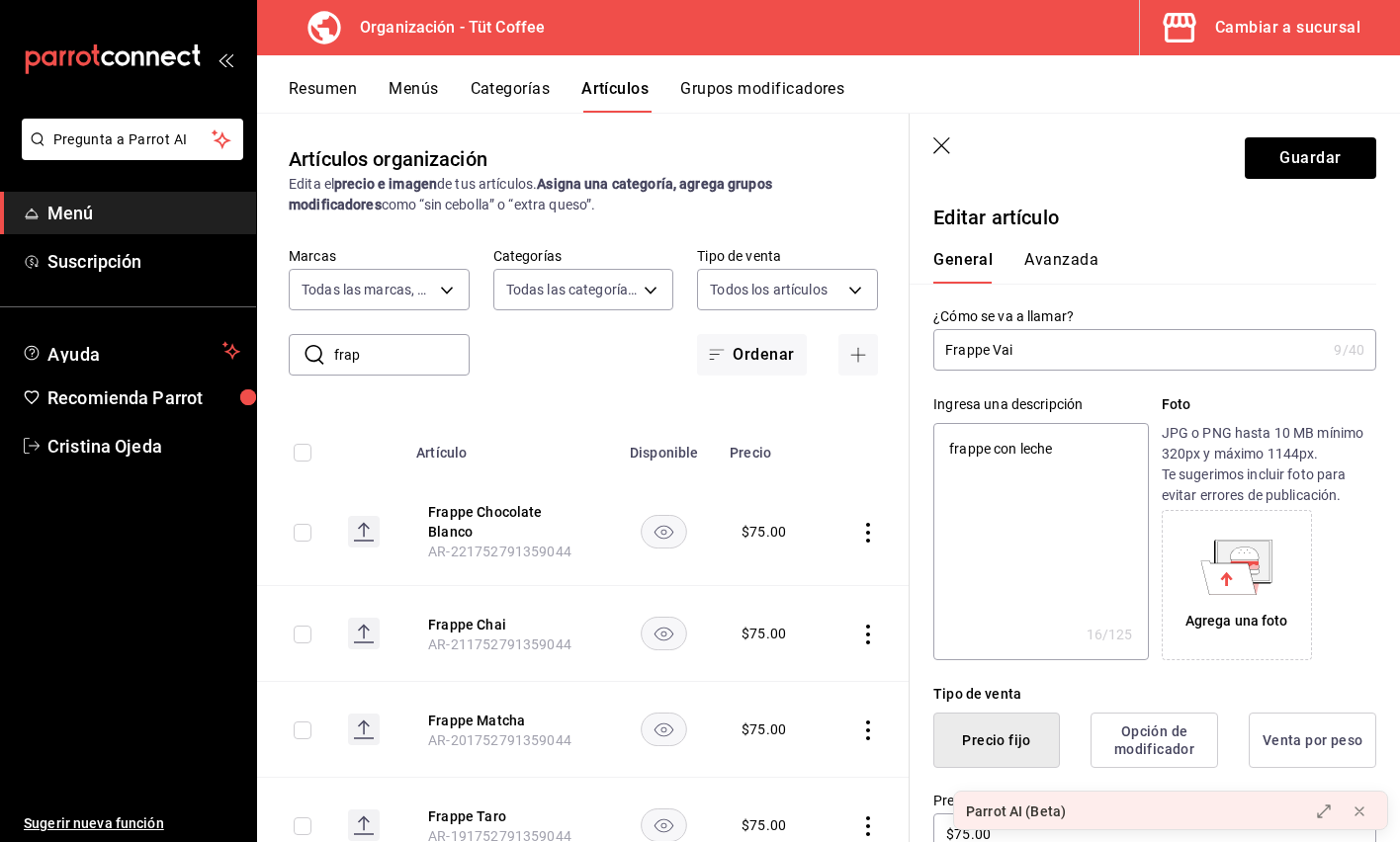 type on "Frappe Vain" 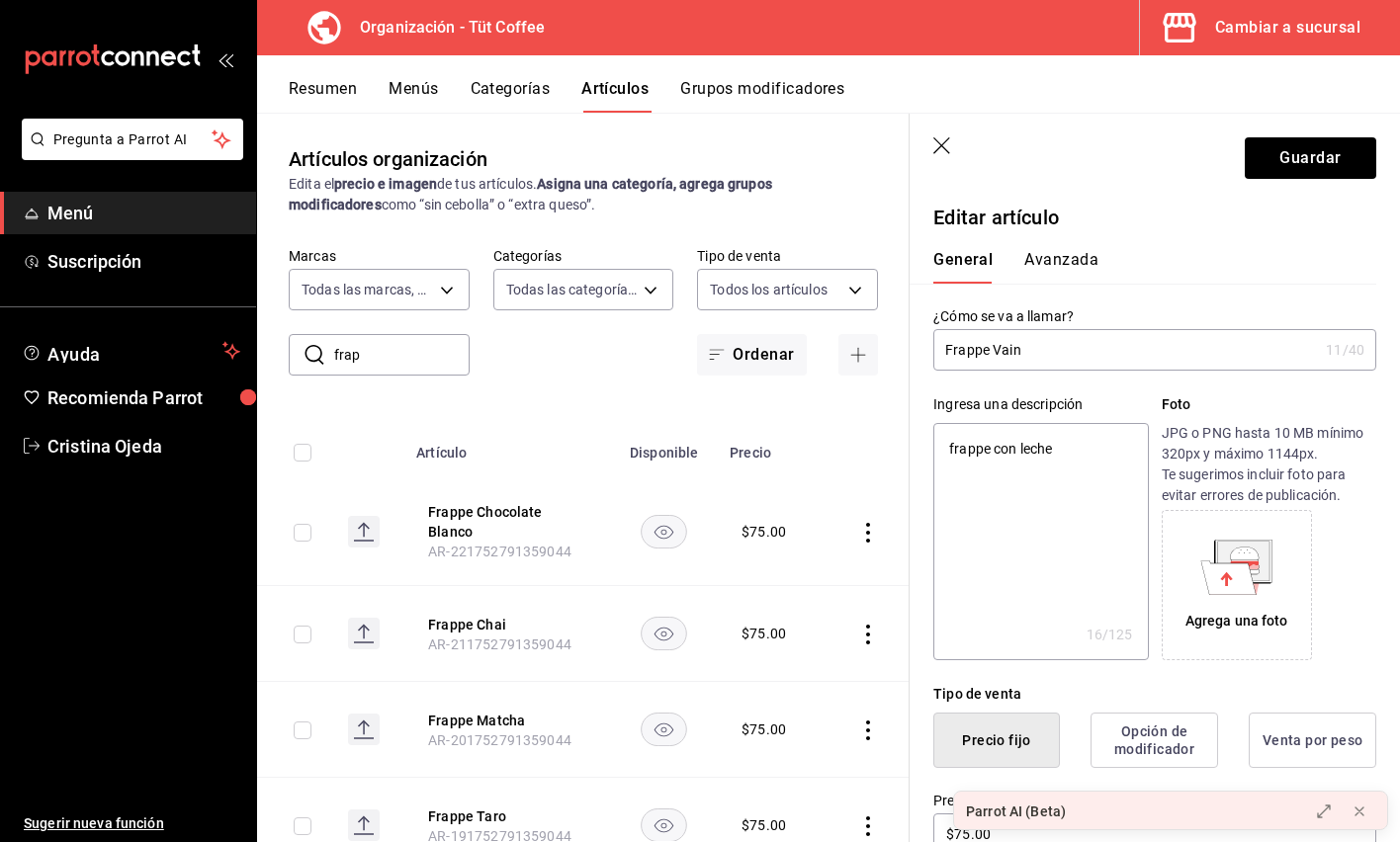 type on "Frappe Vaini" 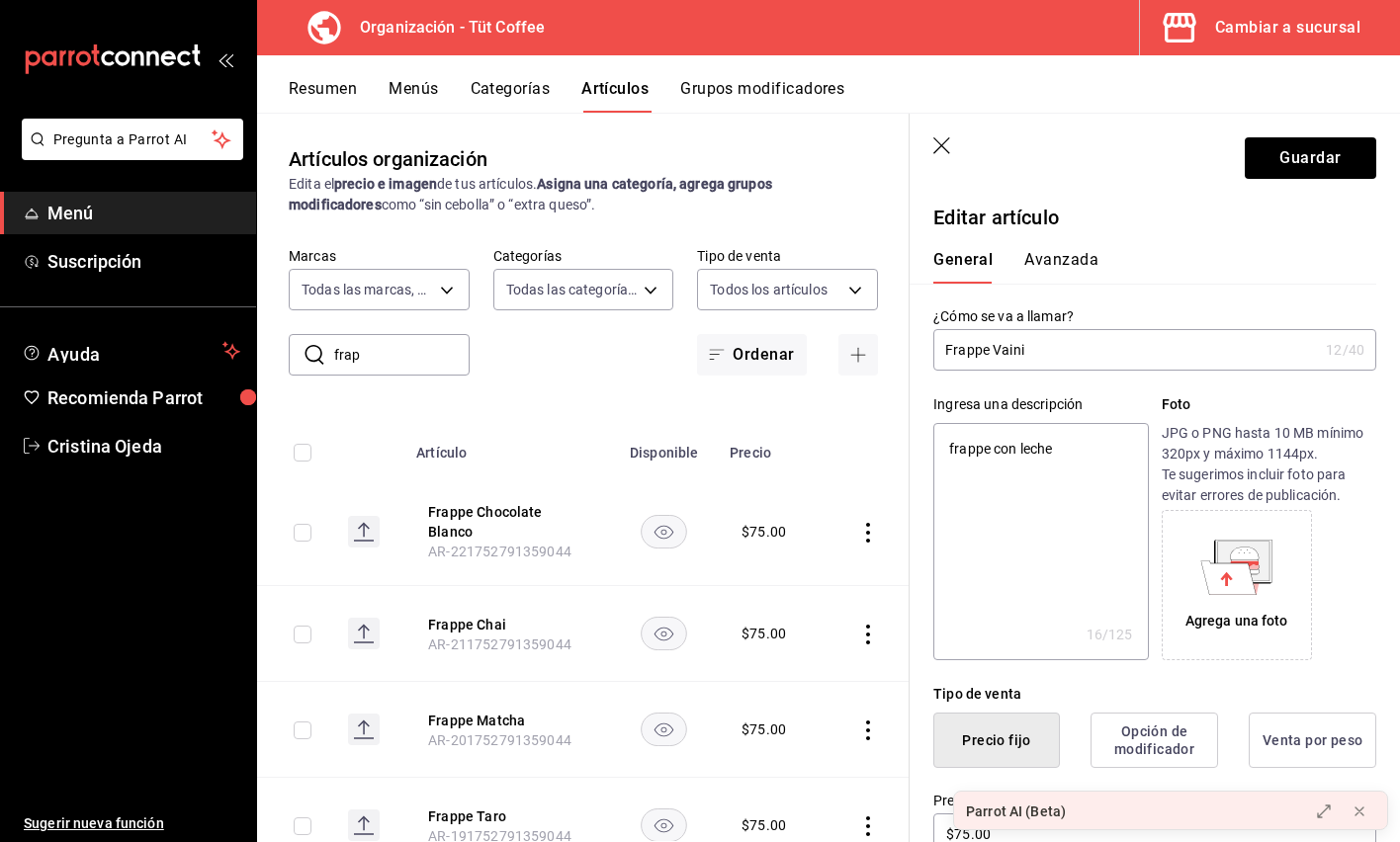 type on "Frappe Vainil" 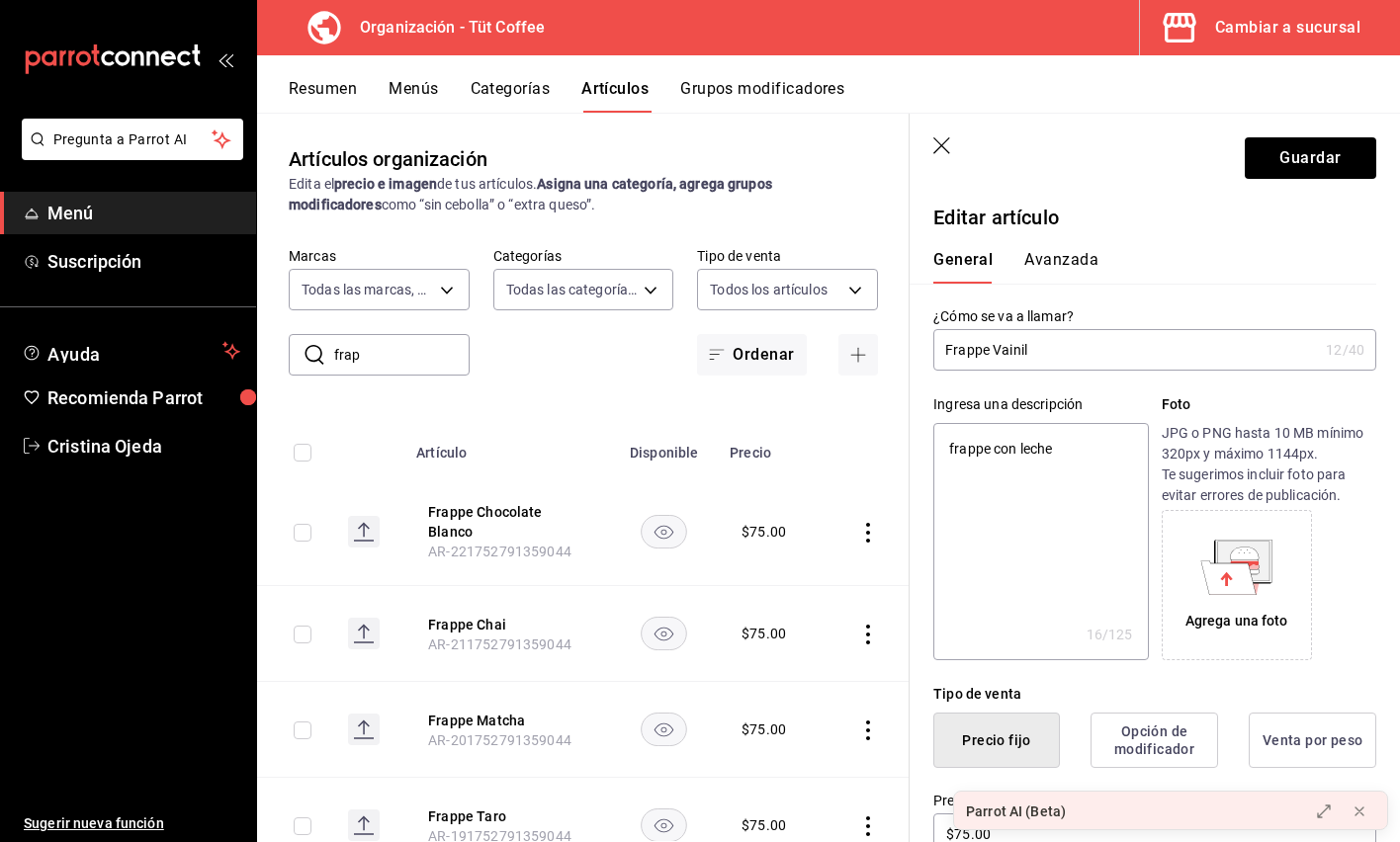 type on "Frappe Vainill" 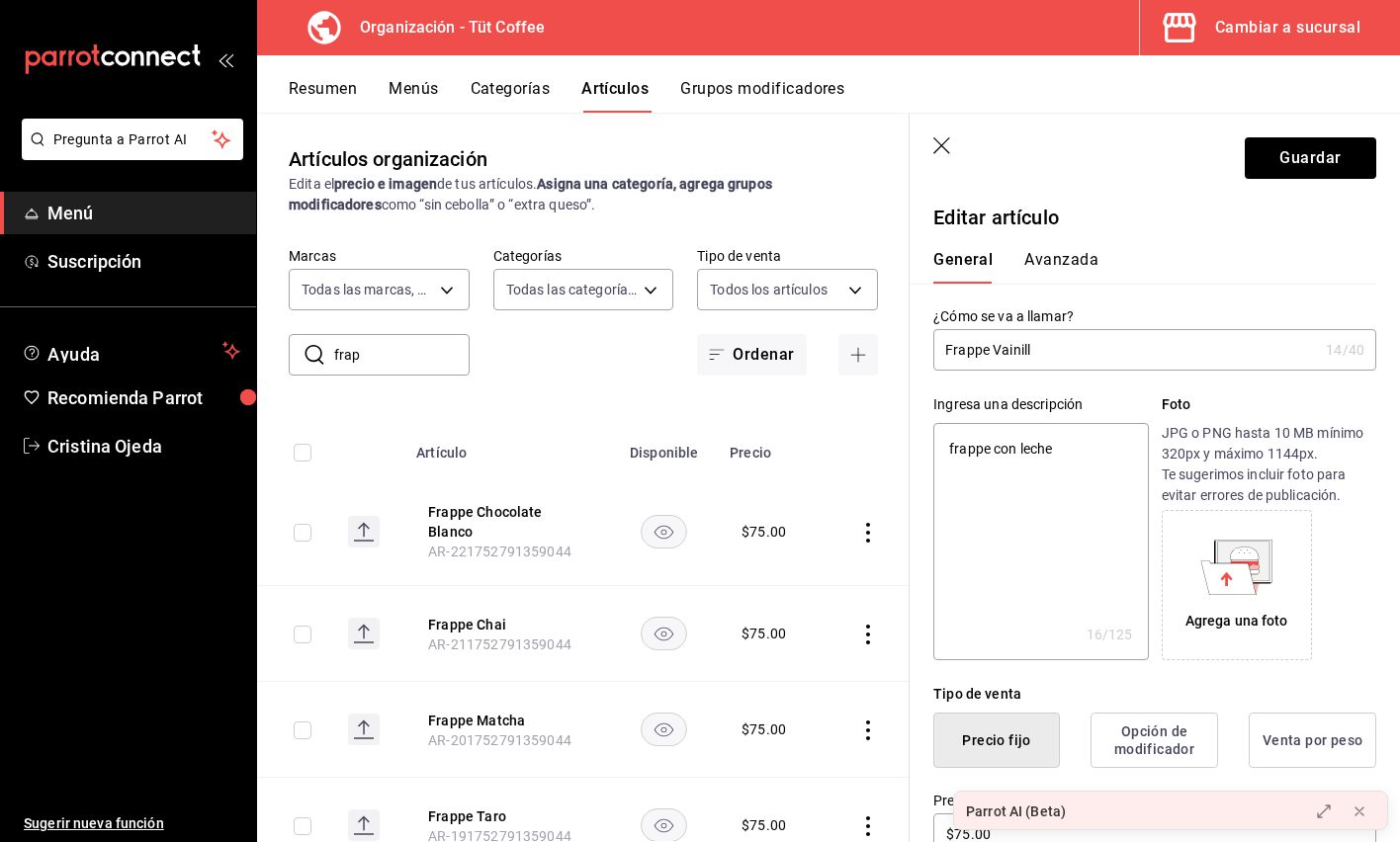type on "Frappe Vainilla" 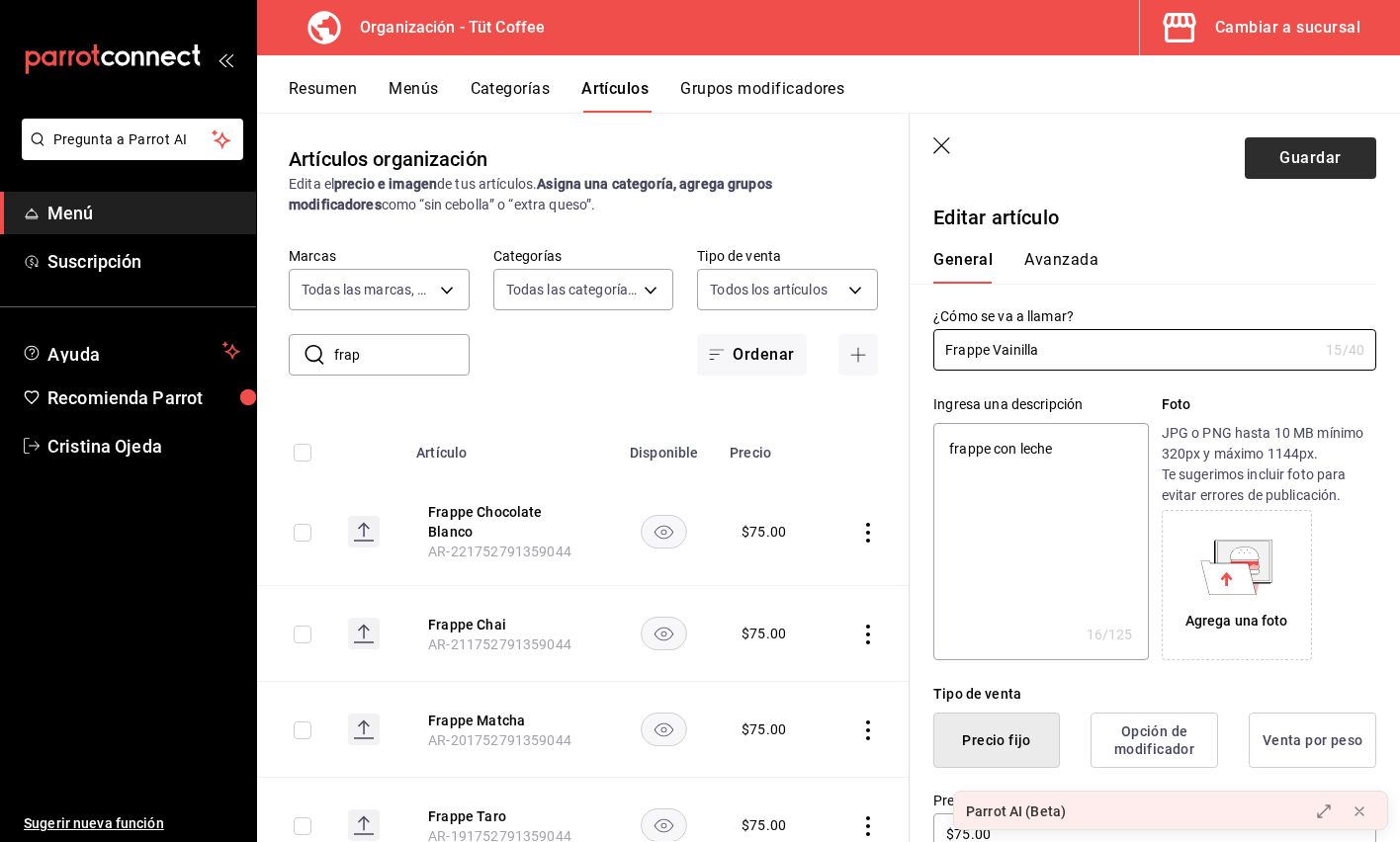 type on "Frappe Vainilla" 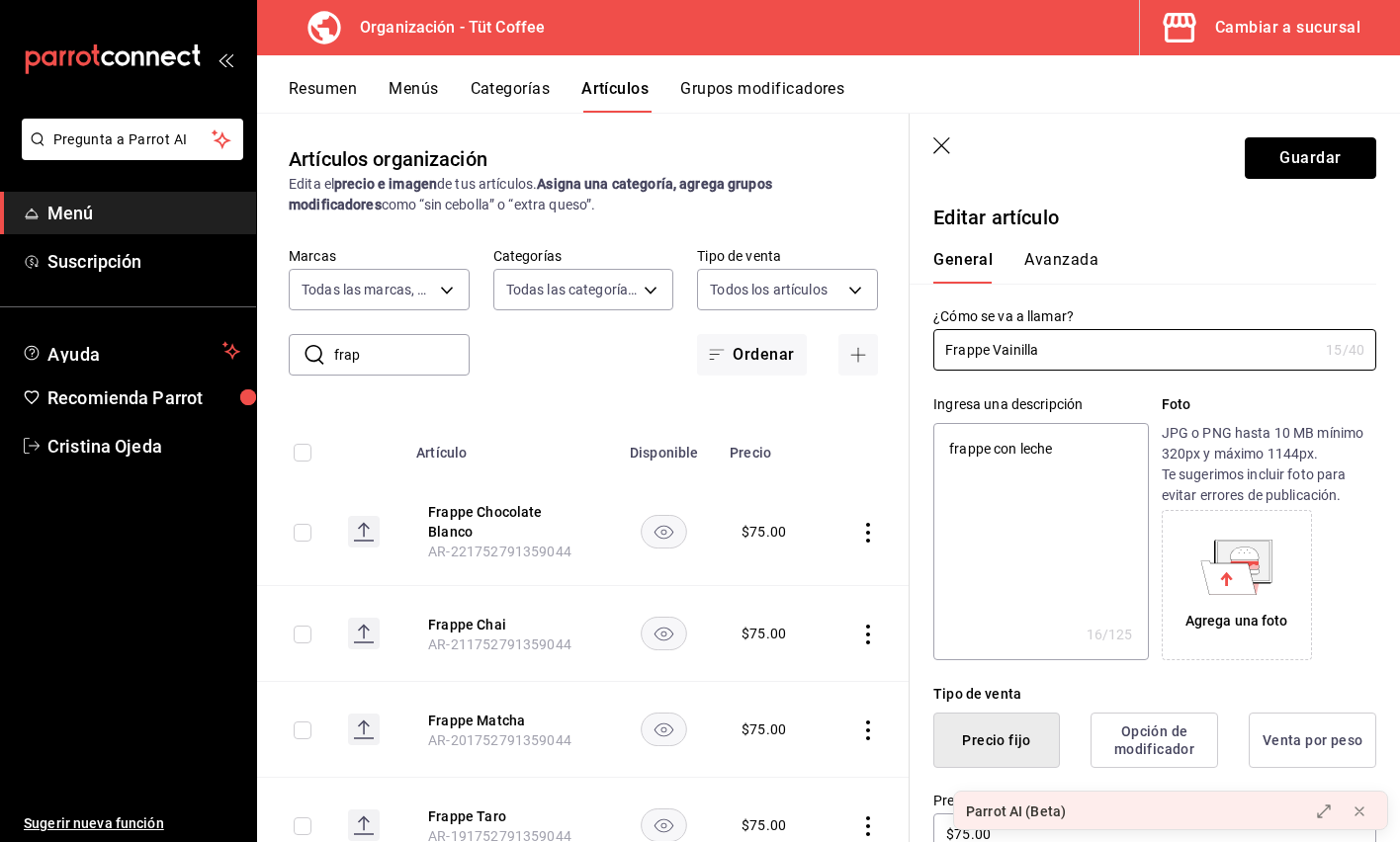 click on "Guardar" at bounding box center (1310, 158) 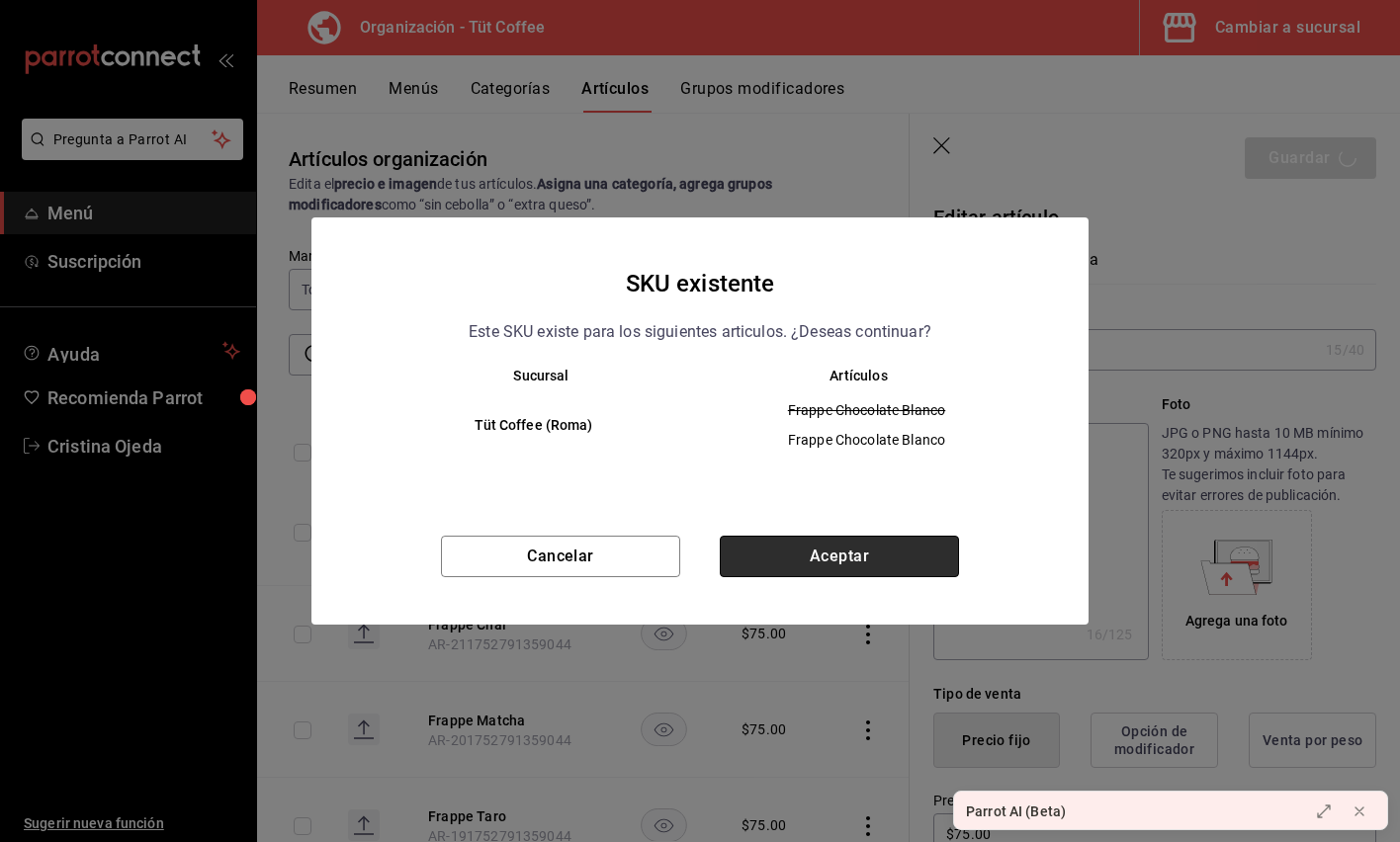 click on "Aceptar" at bounding box center (839, 556) 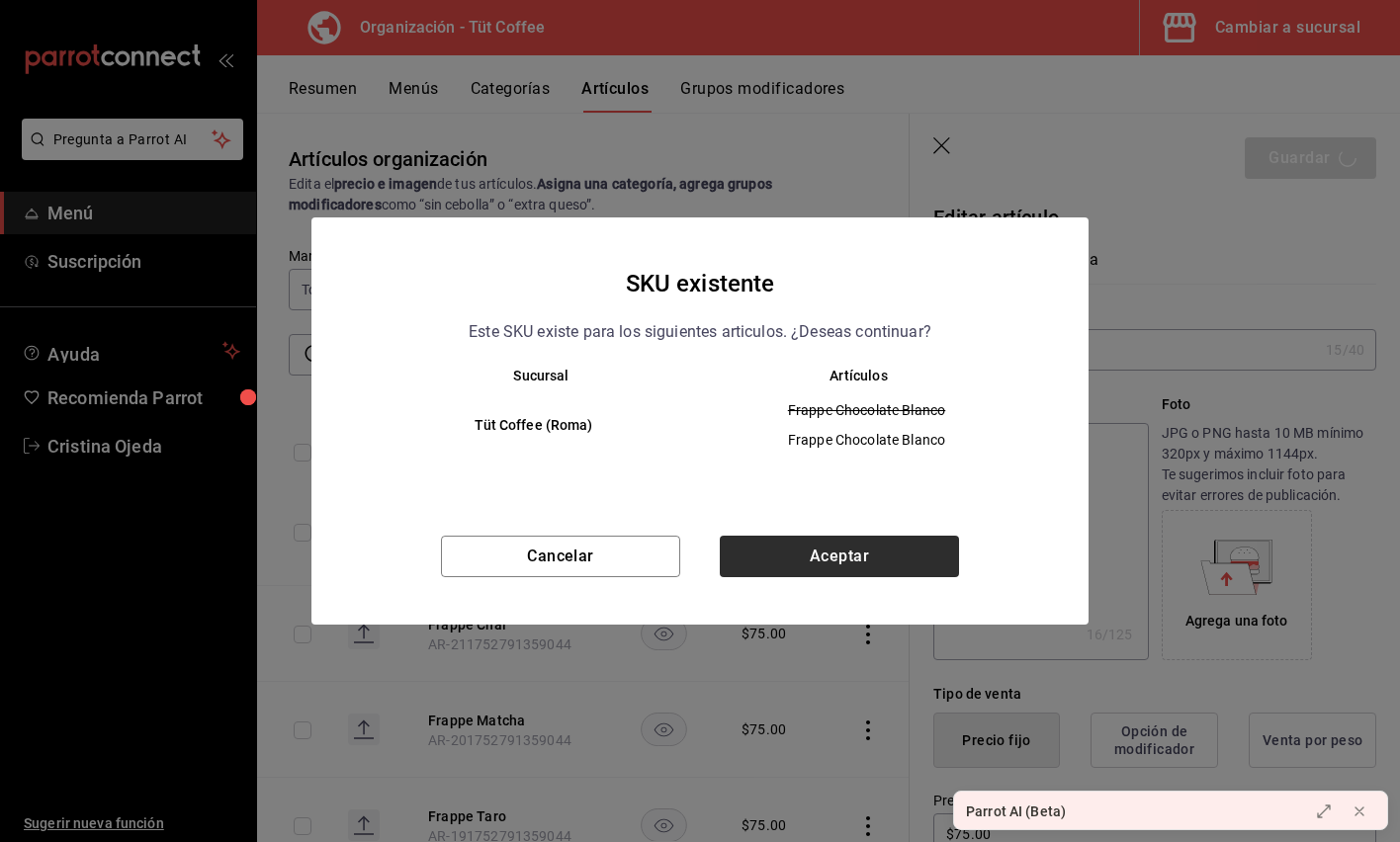type on "x" 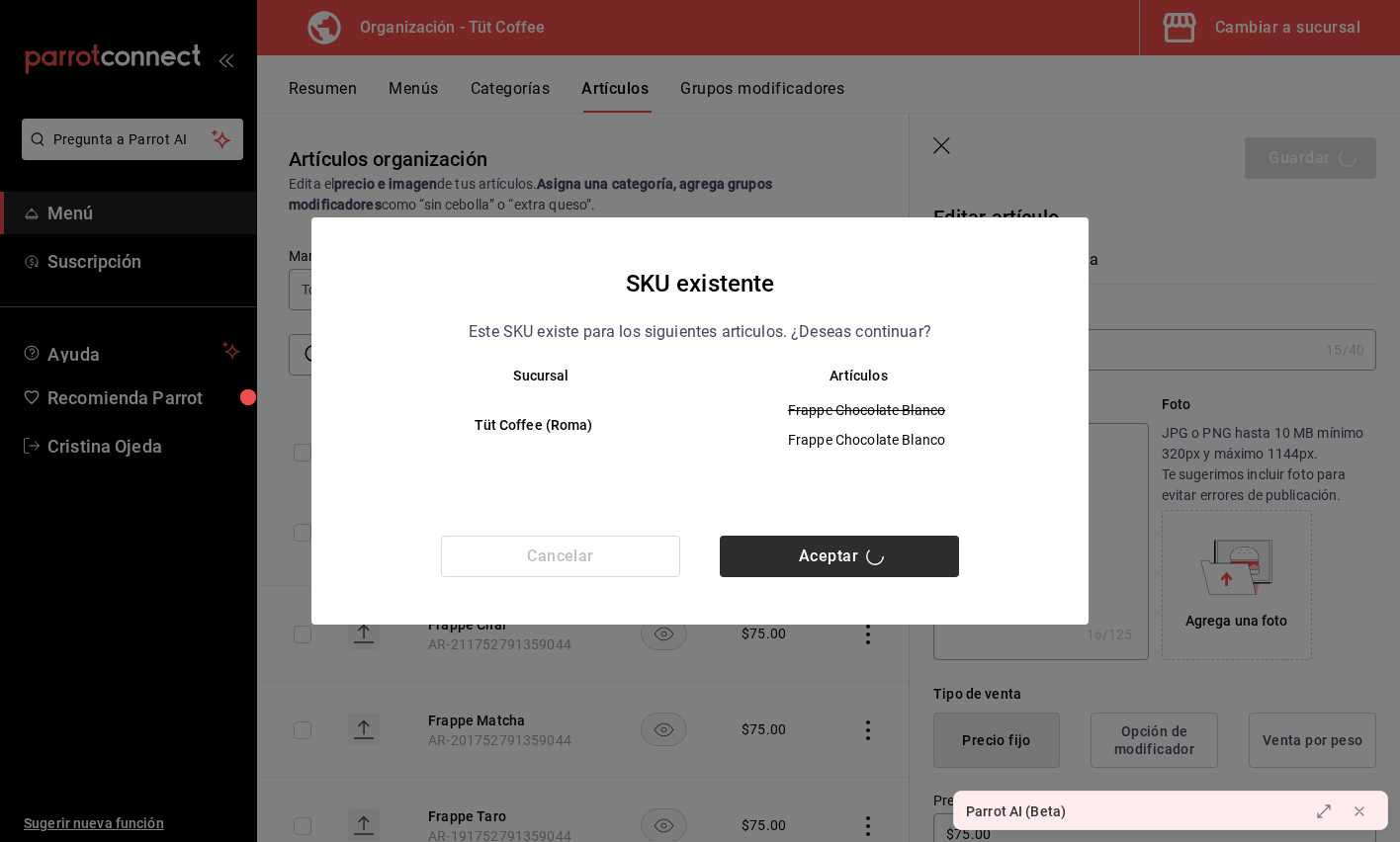 type 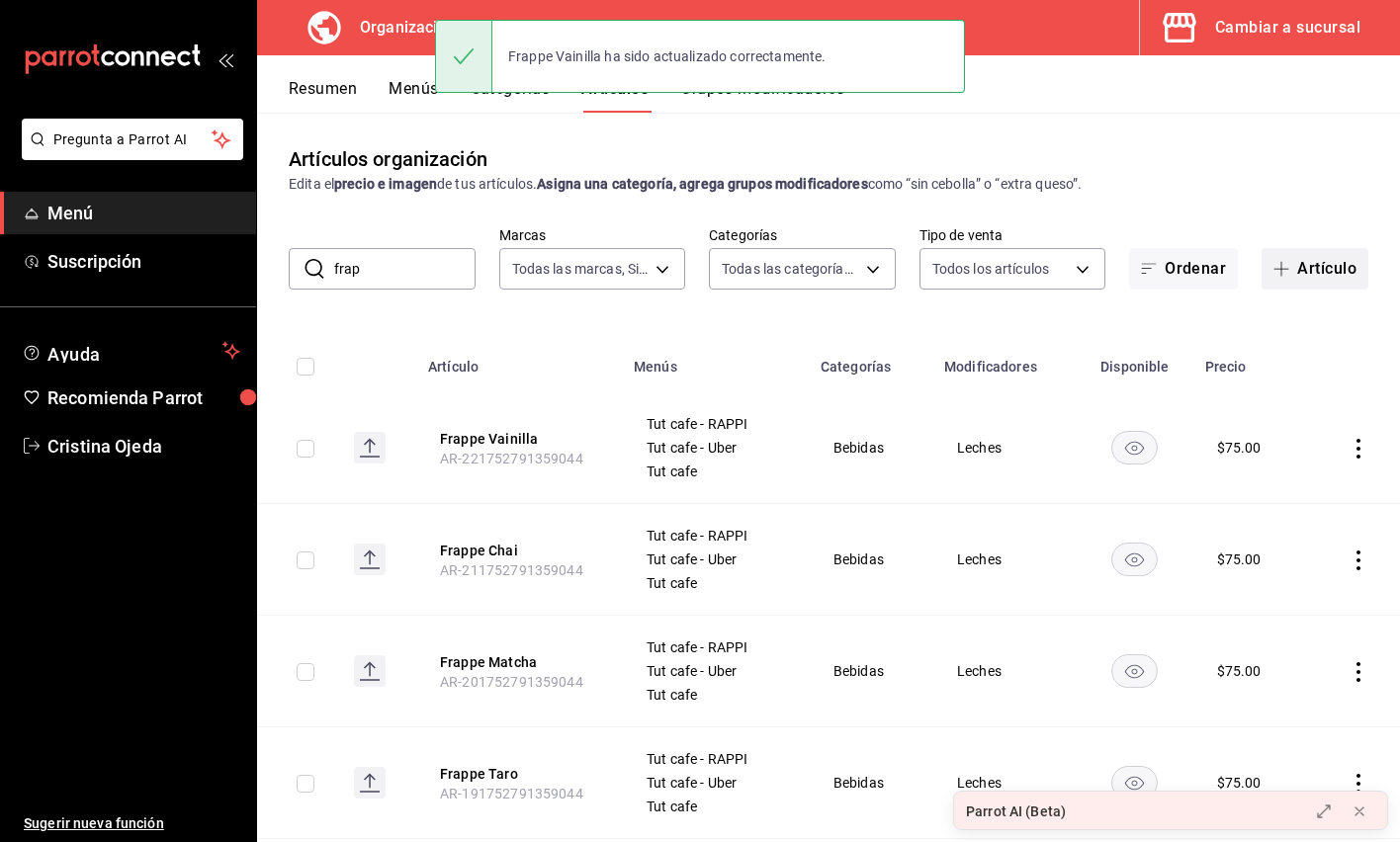 click on "Artículo" at bounding box center [1315, 269] 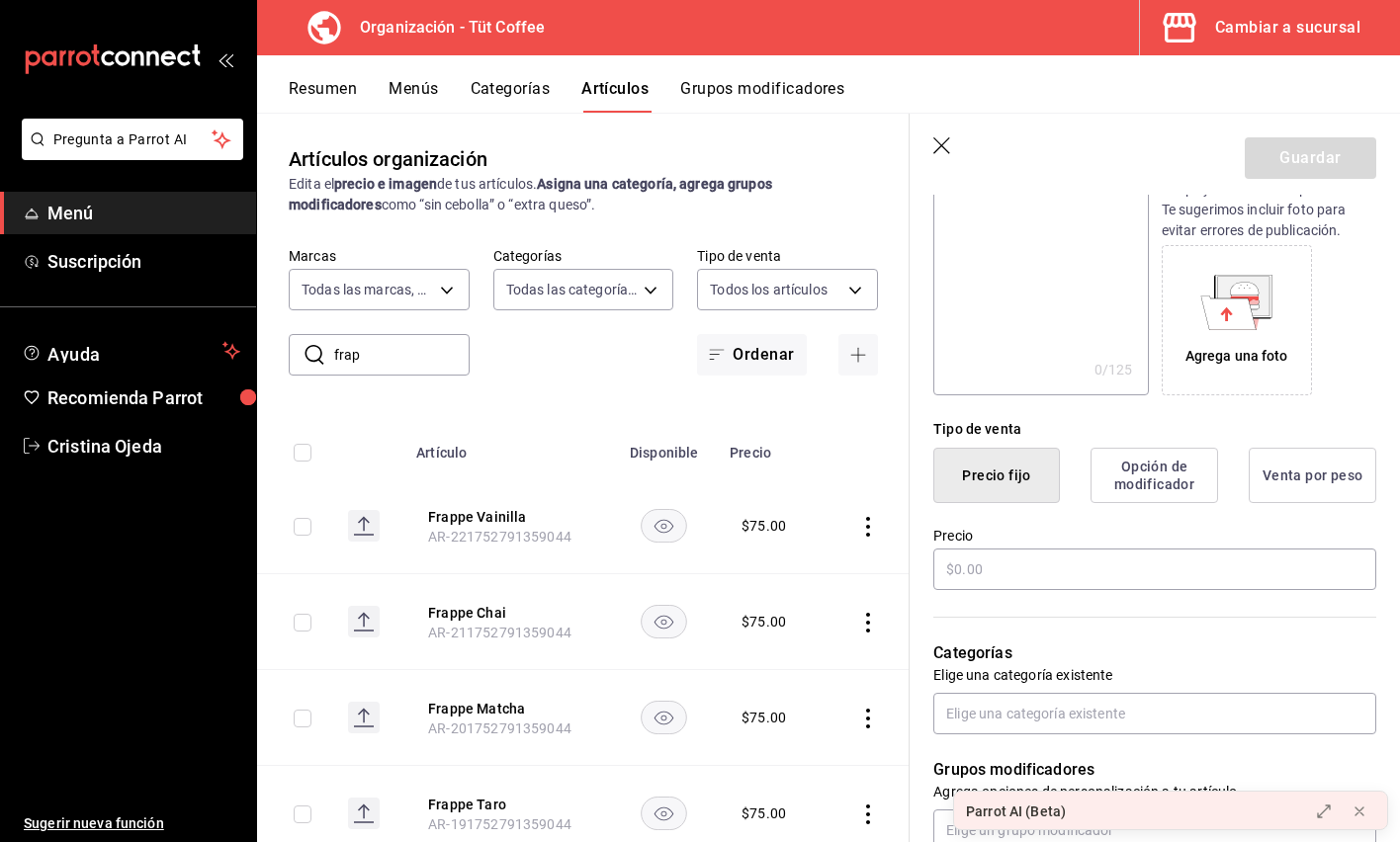 scroll, scrollTop: 264, scrollLeft: 0, axis: vertical 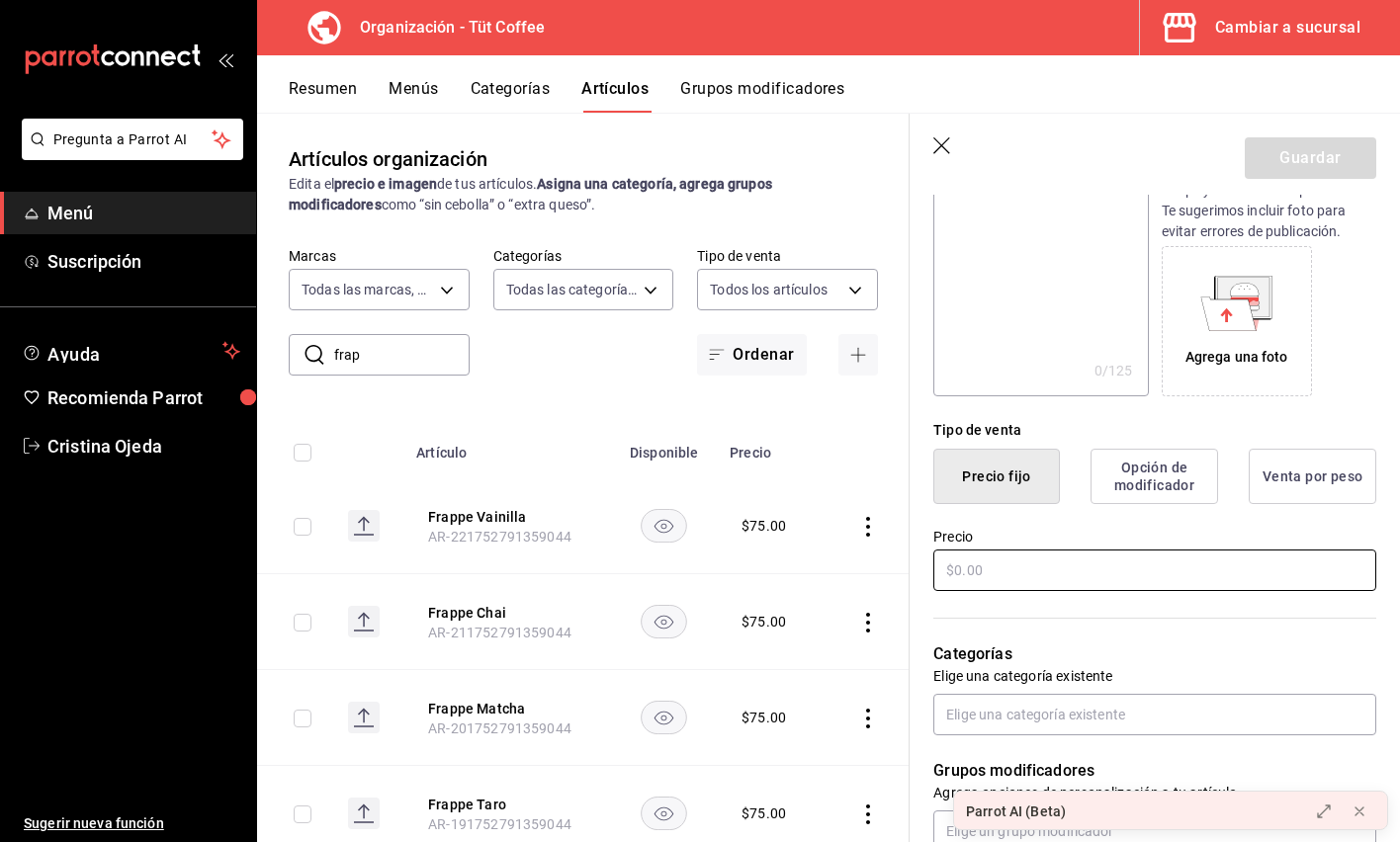 type on "Torito" 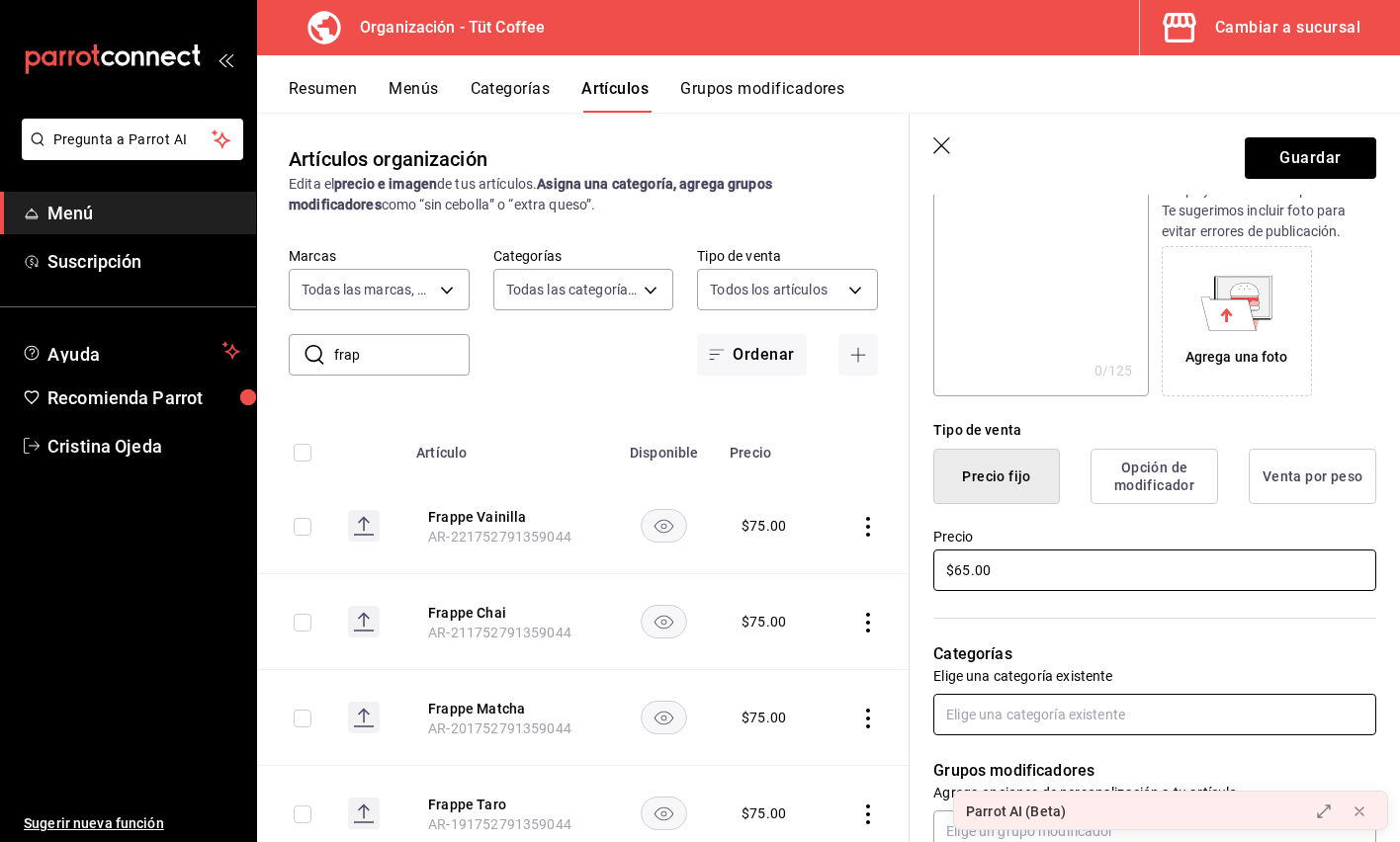type on "$65.00" 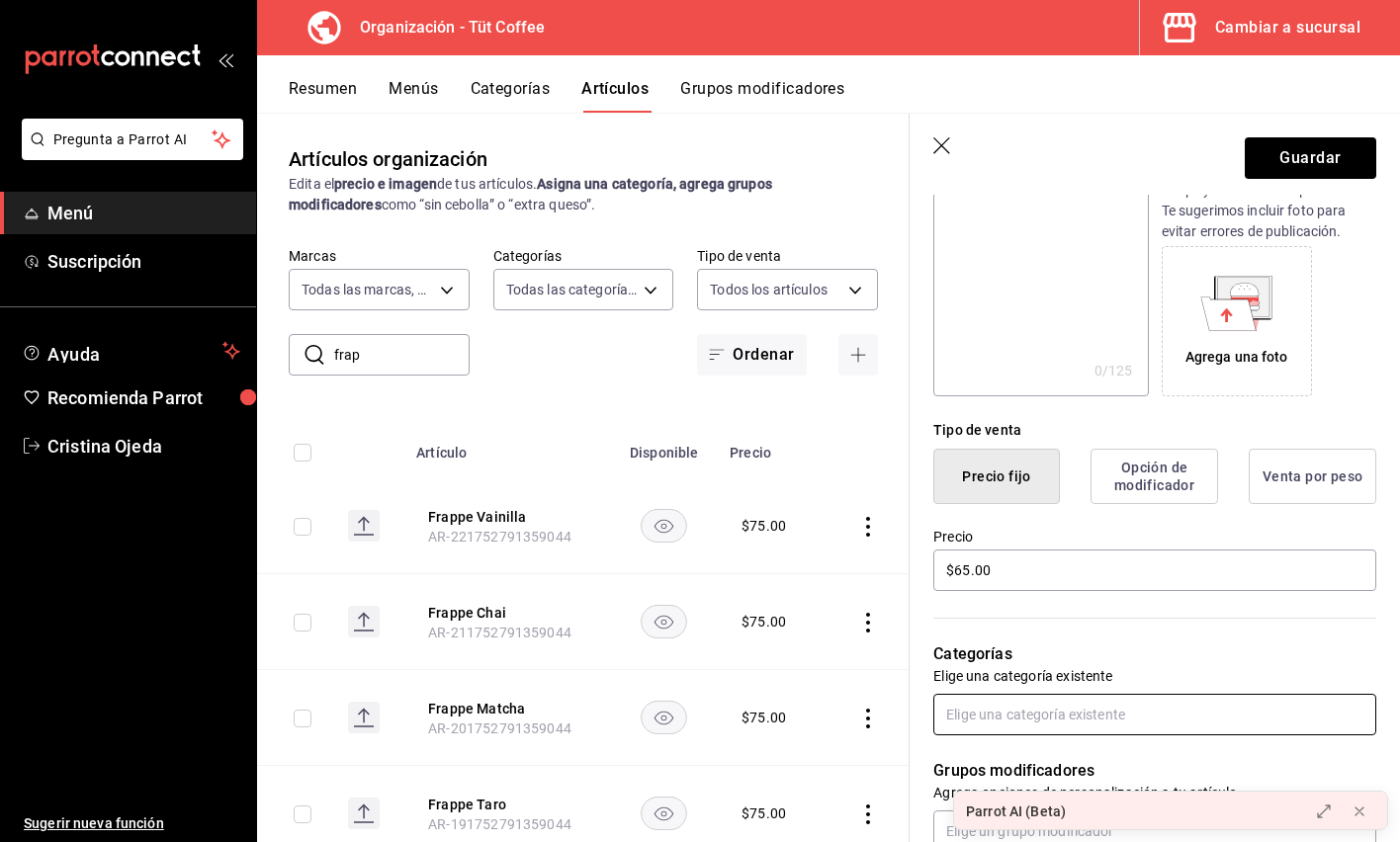 click at bounding box center [1155, 715] 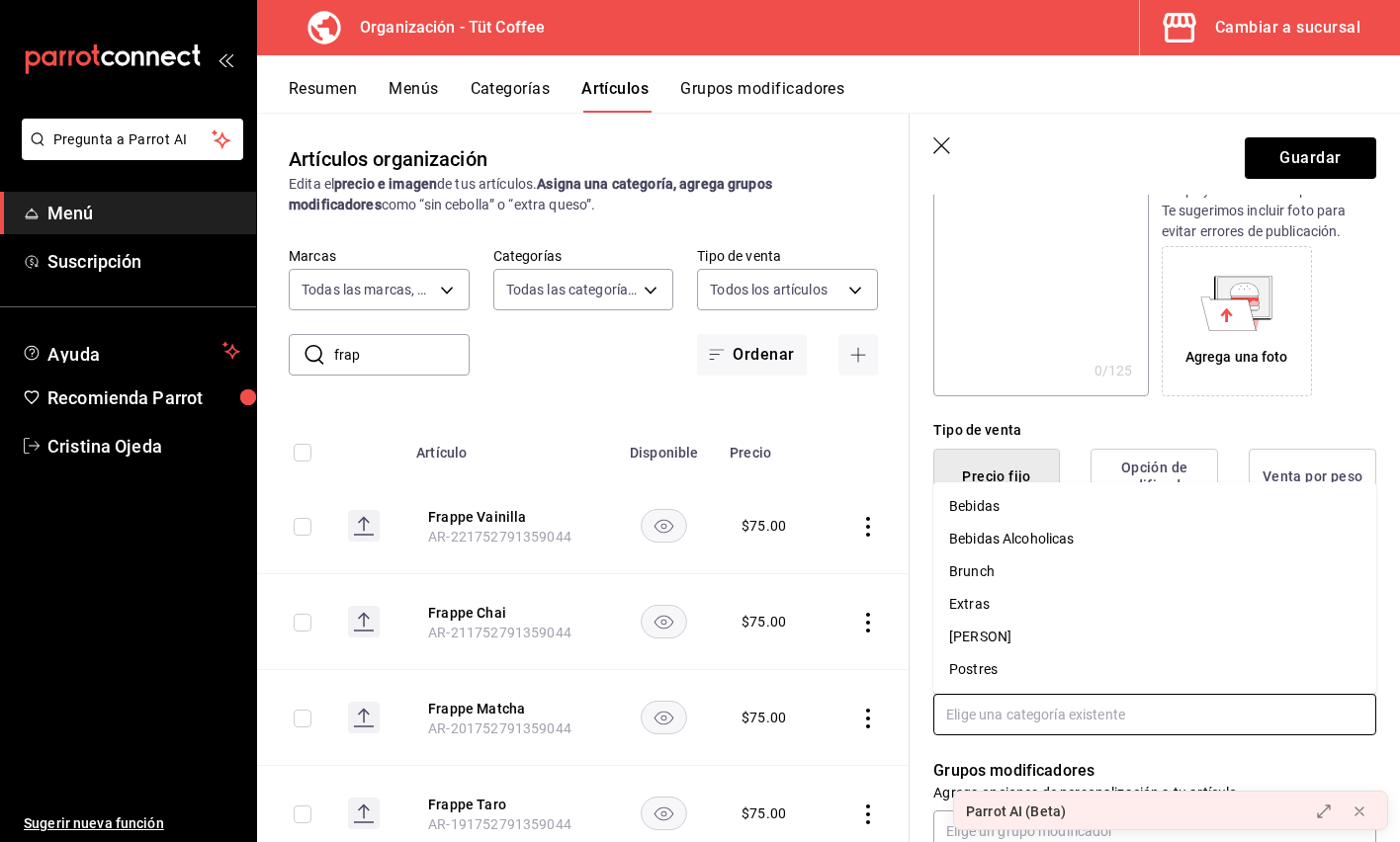 click on "Brunch" at bounding box center (1155, 571) 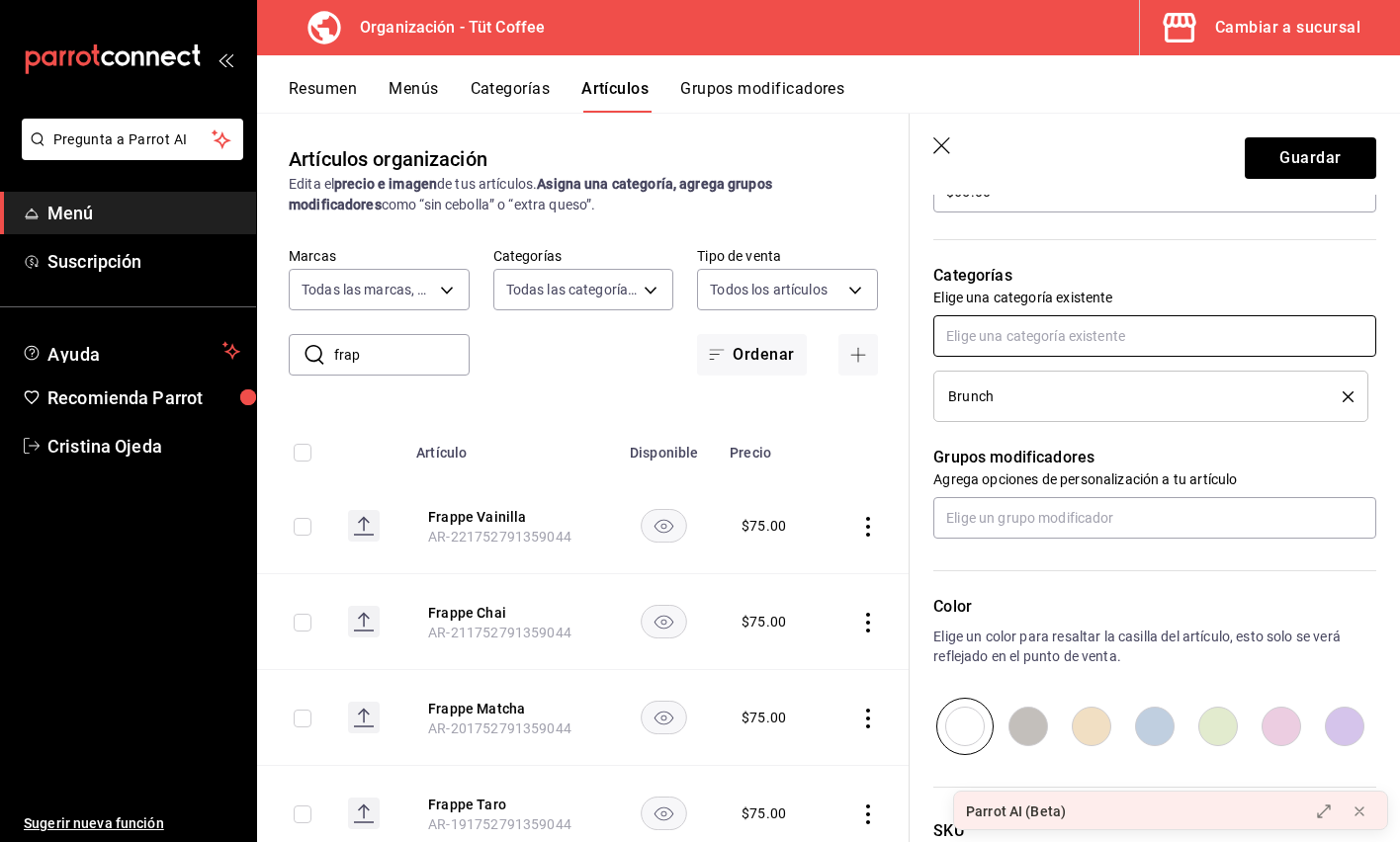 scroll, scrollTop: 643, scrollLeft: 0, axis: vertical 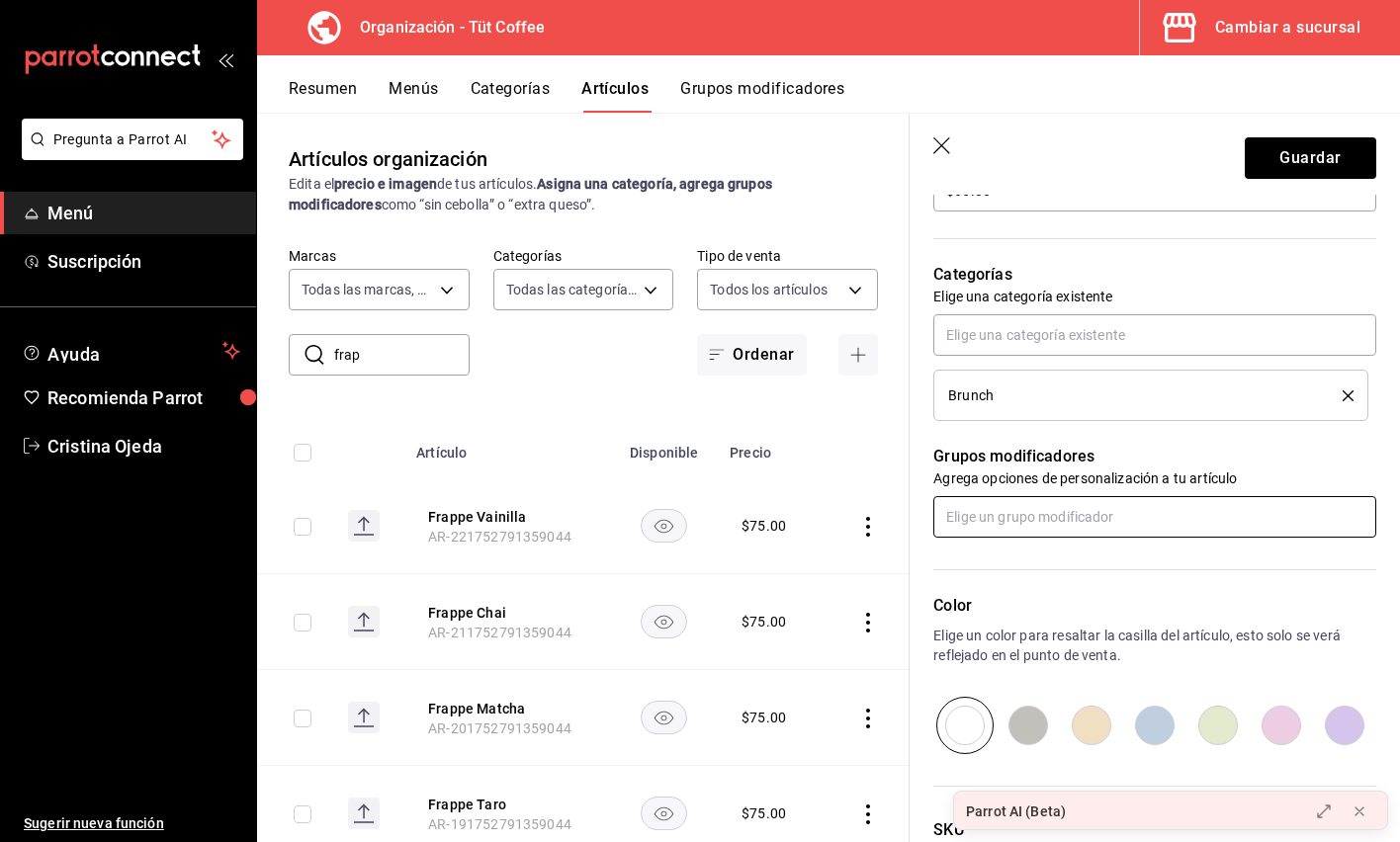 click at bounding box center [1155, 517] 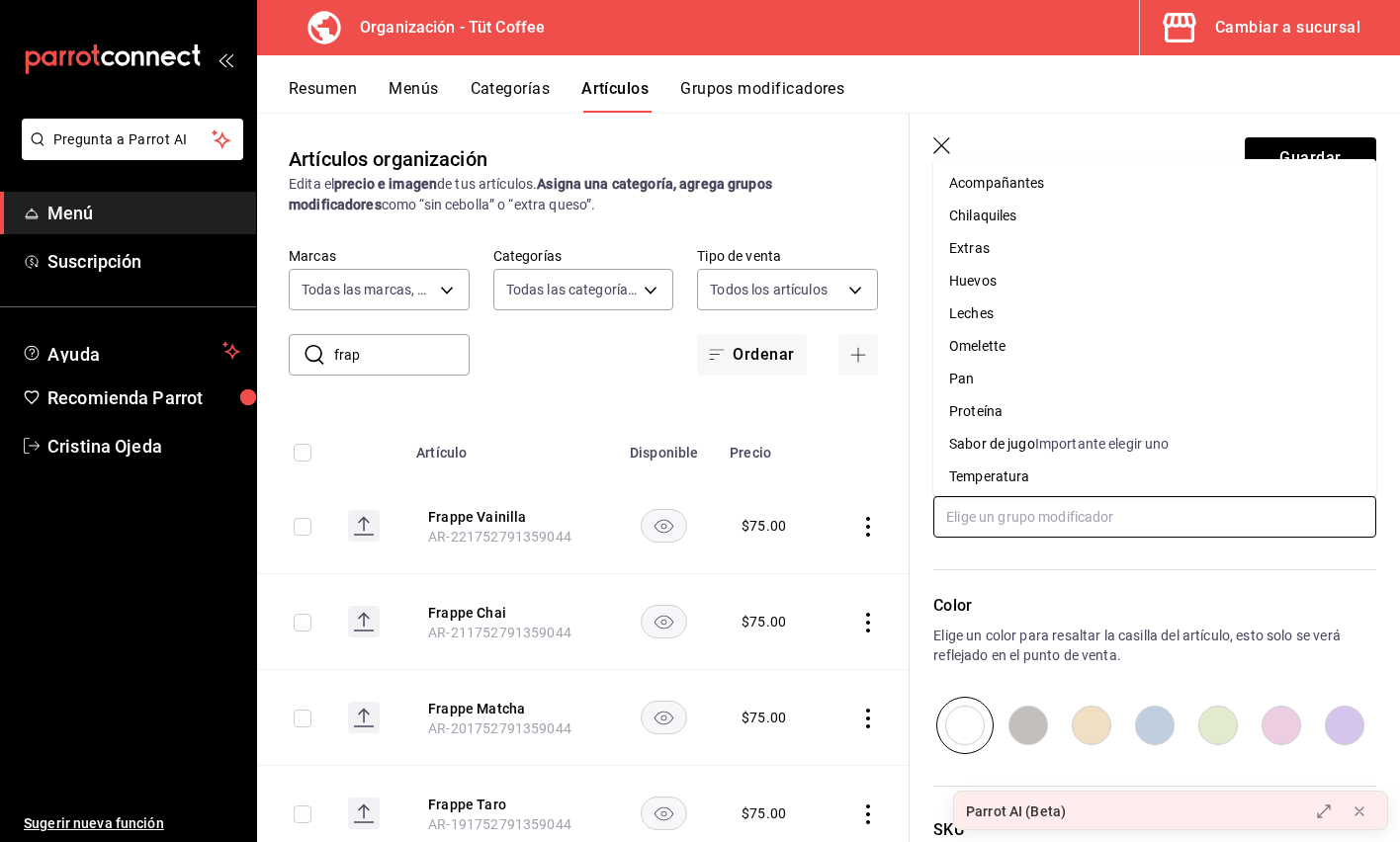 click on "Extras" at bounding box center (1155, 248) 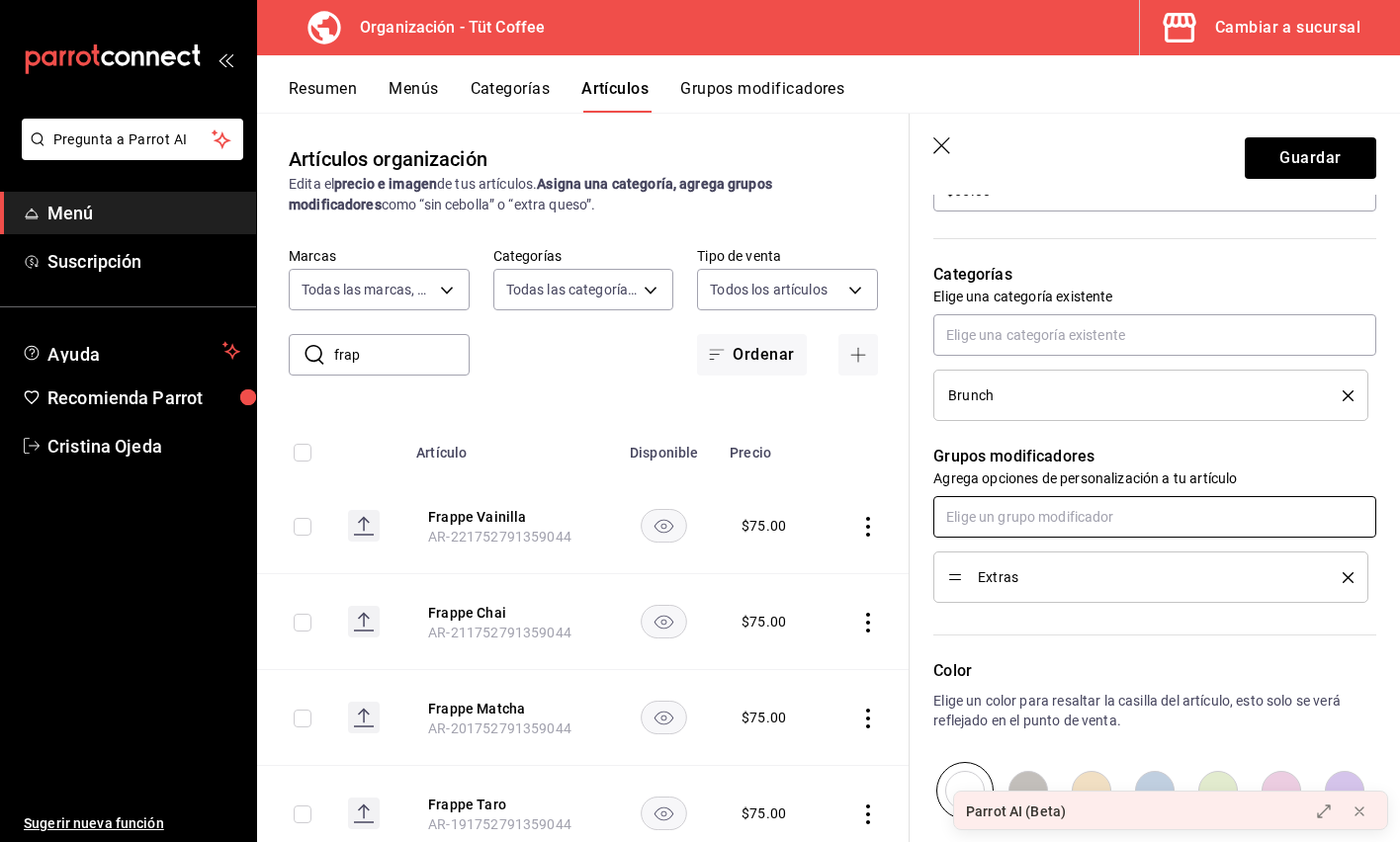 scroll, scrollTop: 869, scrollLeft: 0, axis: vertical 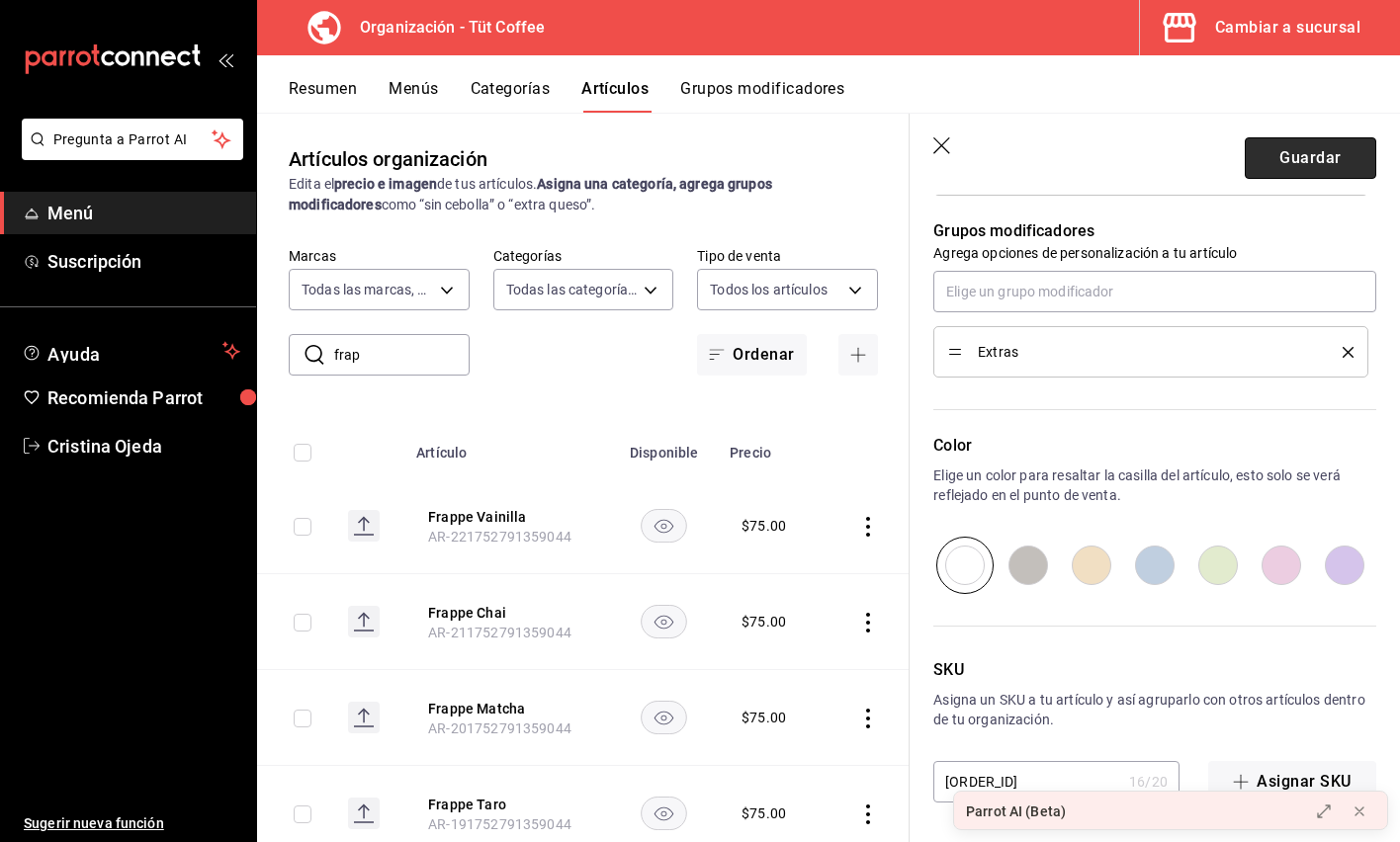 click on "Guardar" at bounding box center [1310, 158] 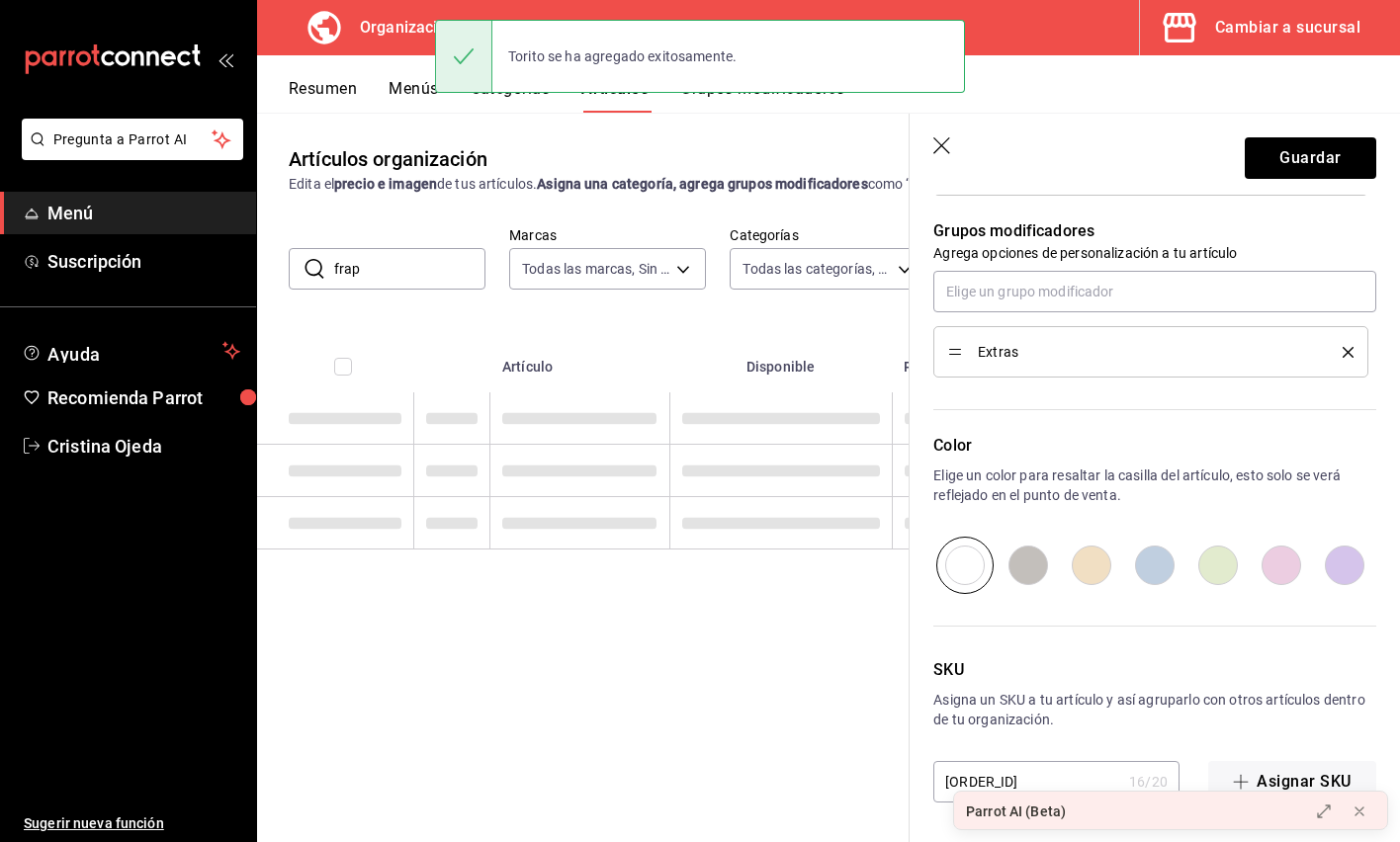 scroll, scrollTop: 0, scrollLeft: 0, axis: both 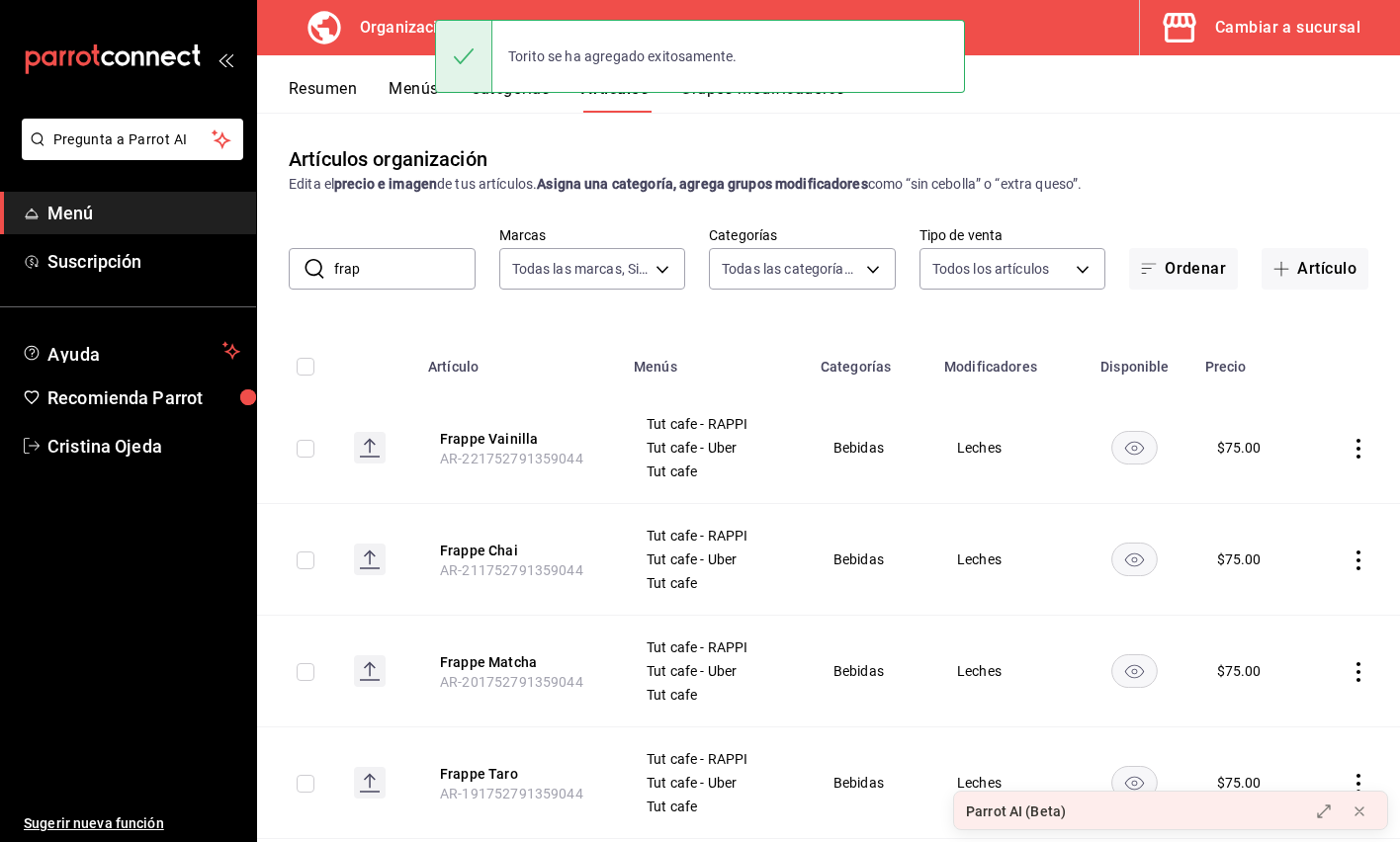 click on "Menús" at bounding box center (413, 96) 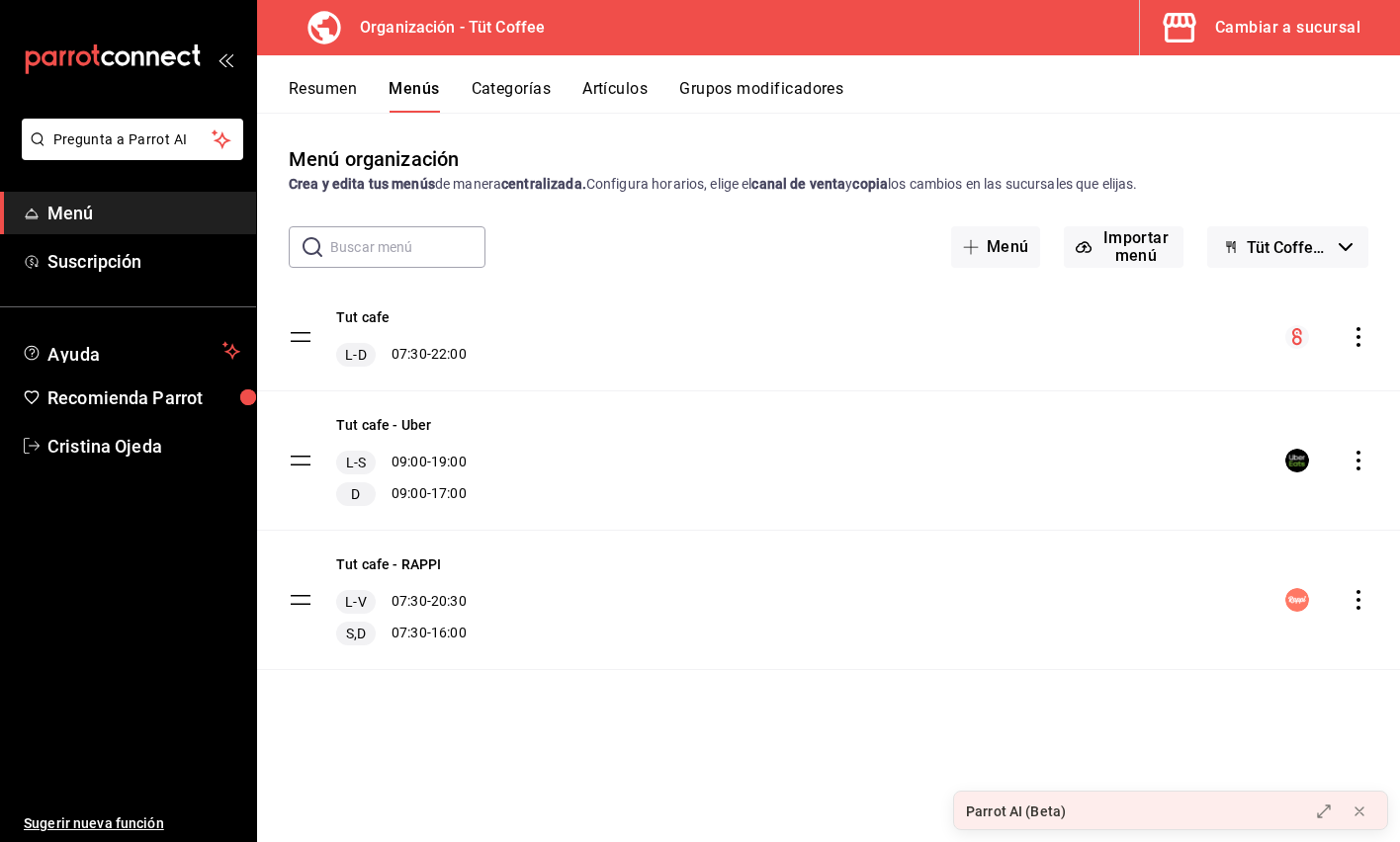 click 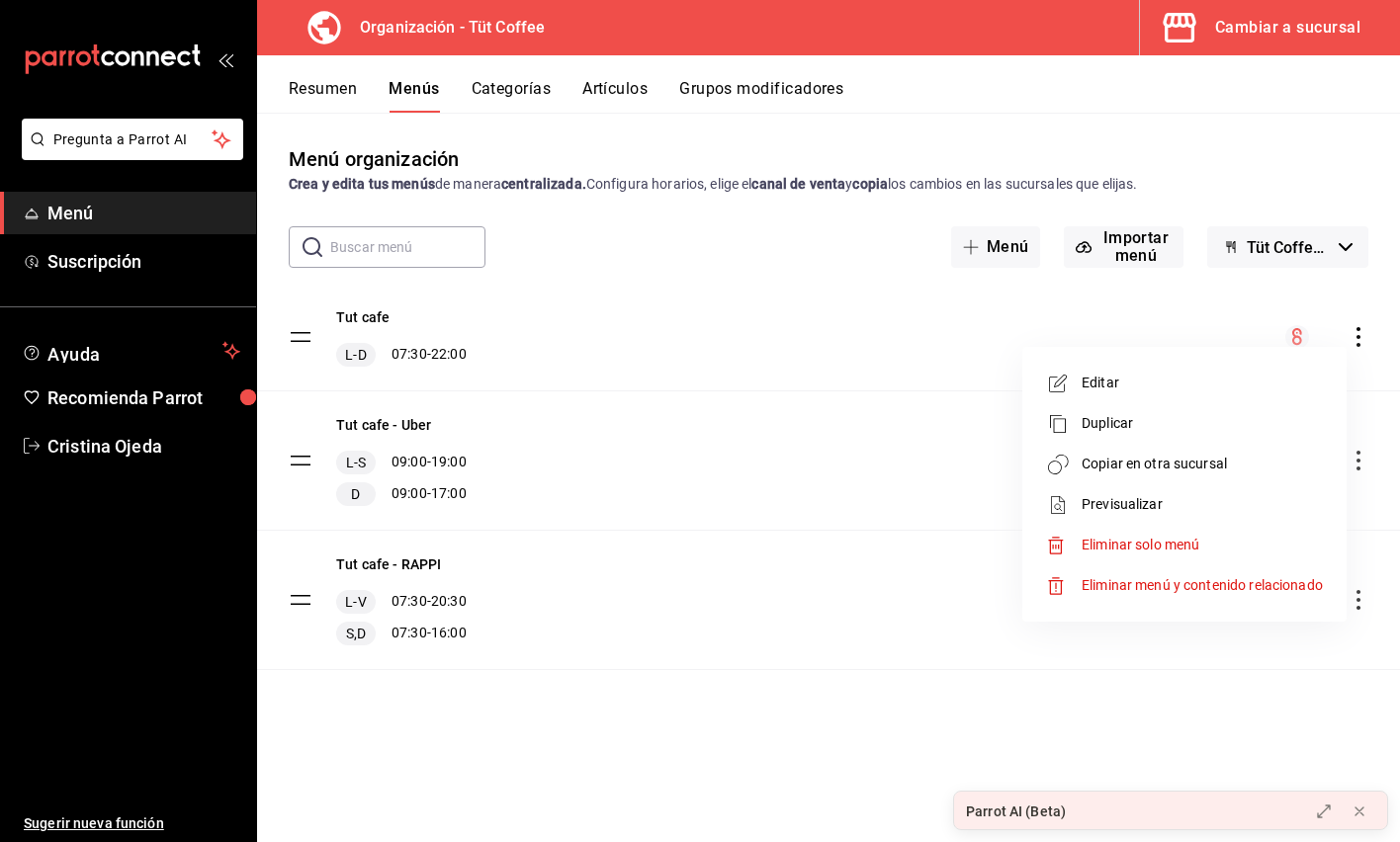 click on "Copiar en otra sucursal" at bounding box center [1202, 463] 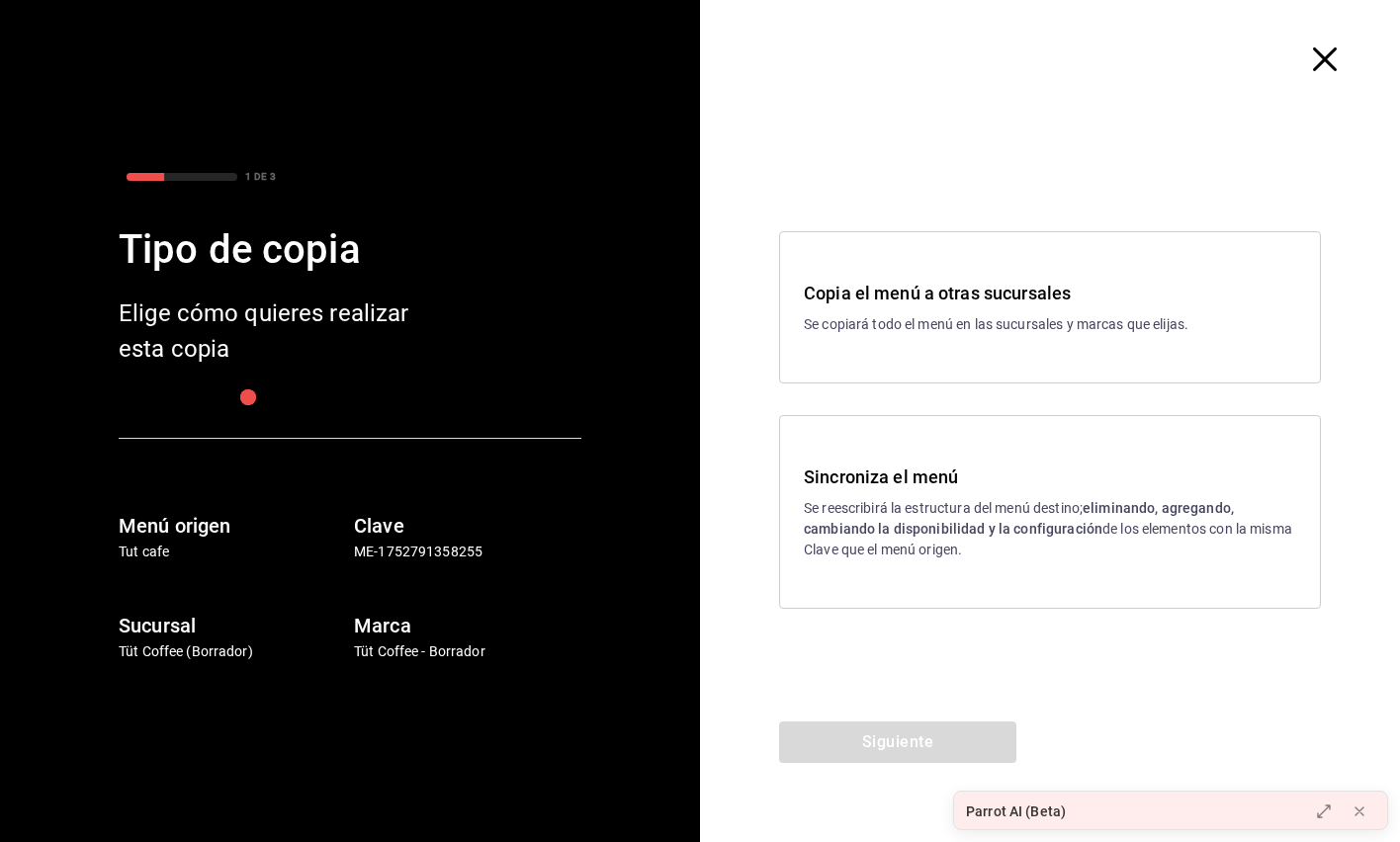 click on "Se reescribirá la estructura del menú destino;  eliminando, agregando, cambiando la disponibilidad y la configuración  de los elementos con la misma Clave que el menú origen." at bounding box center [1050, 529] 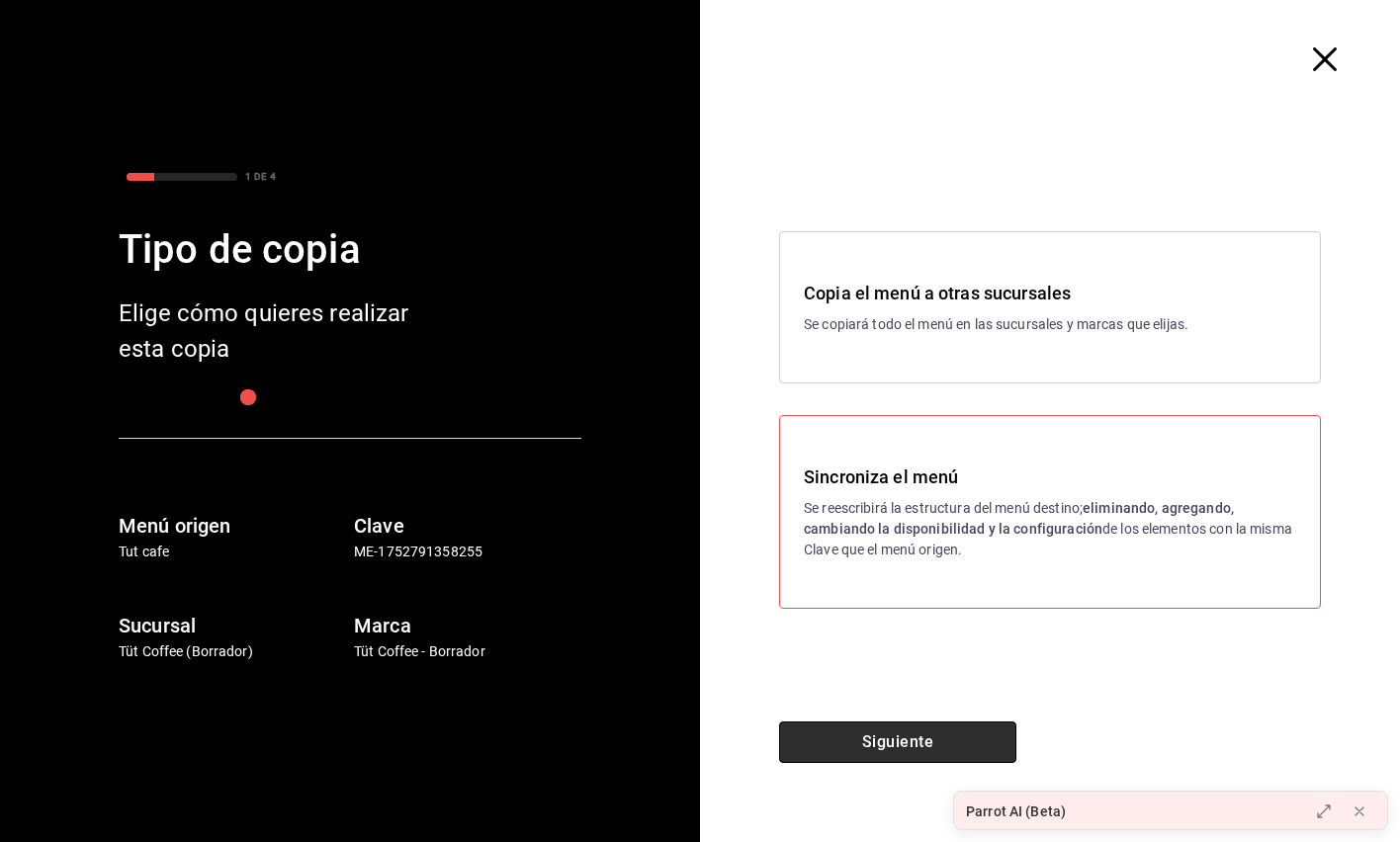 click on "Siguiente" at bounding box center (898, 742) 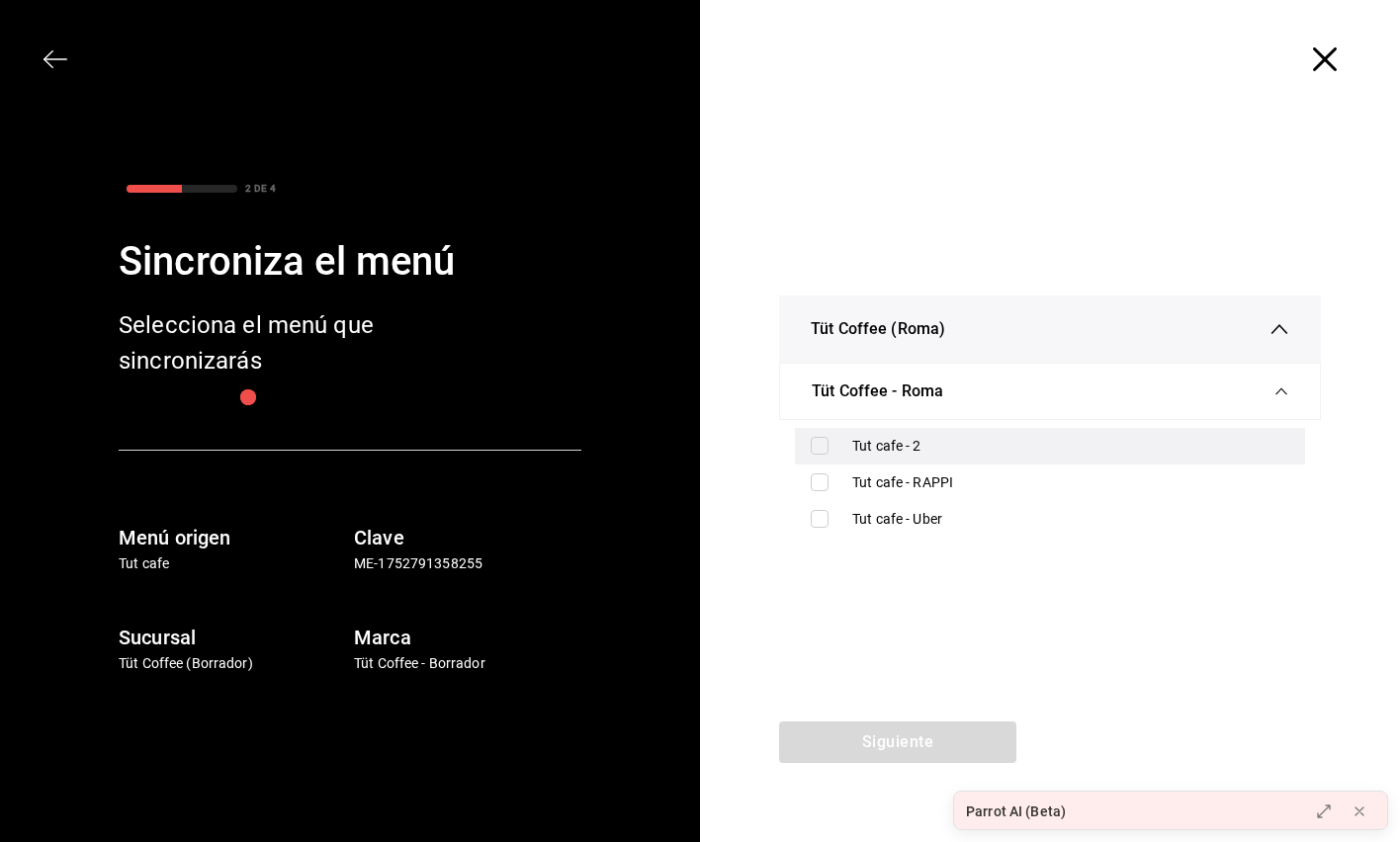click at bounding box center [820, 446] 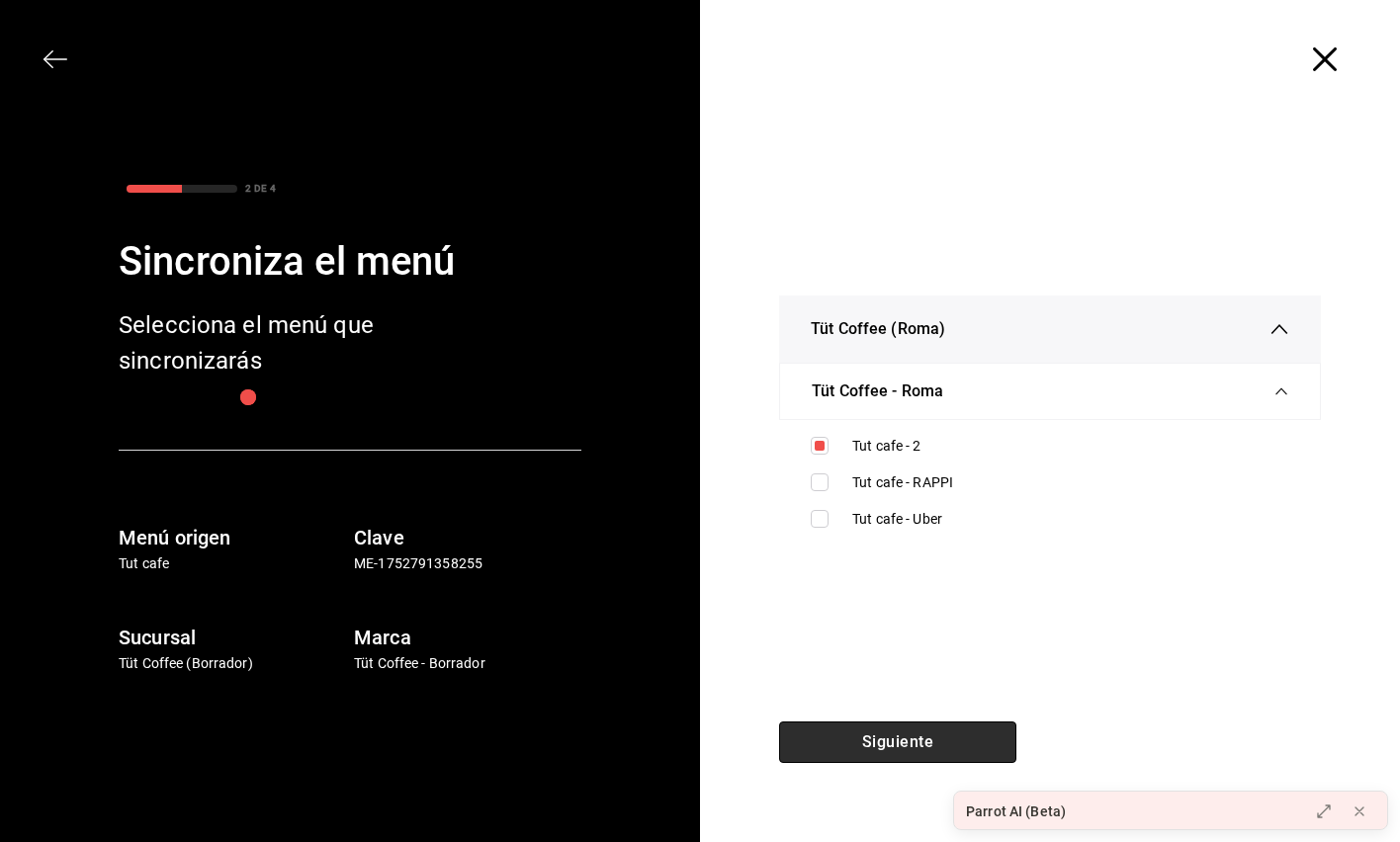 click on "Siguiente" at bounding box center (898, 742) 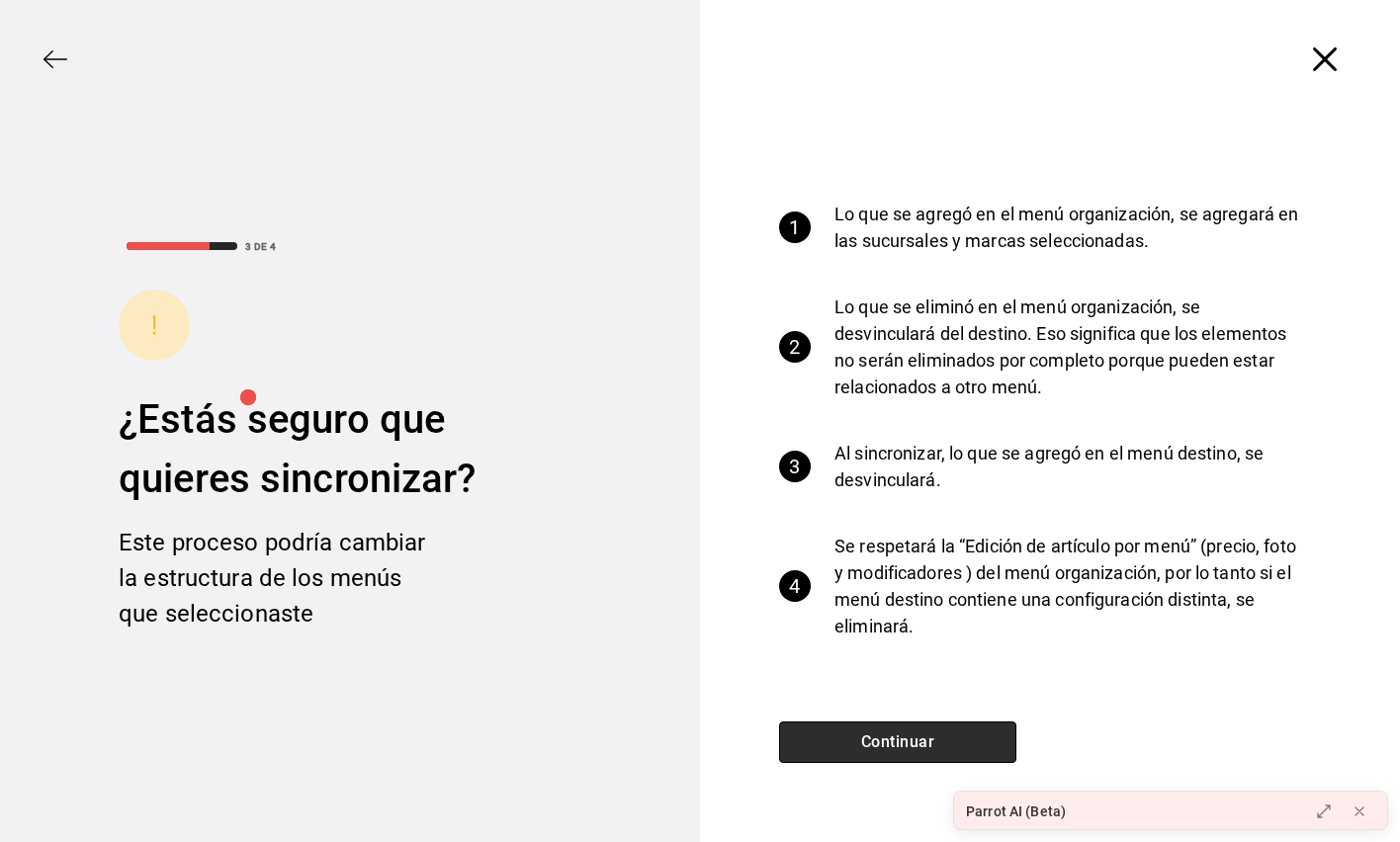 click on "Continuar" at bounding box center (898, 742) 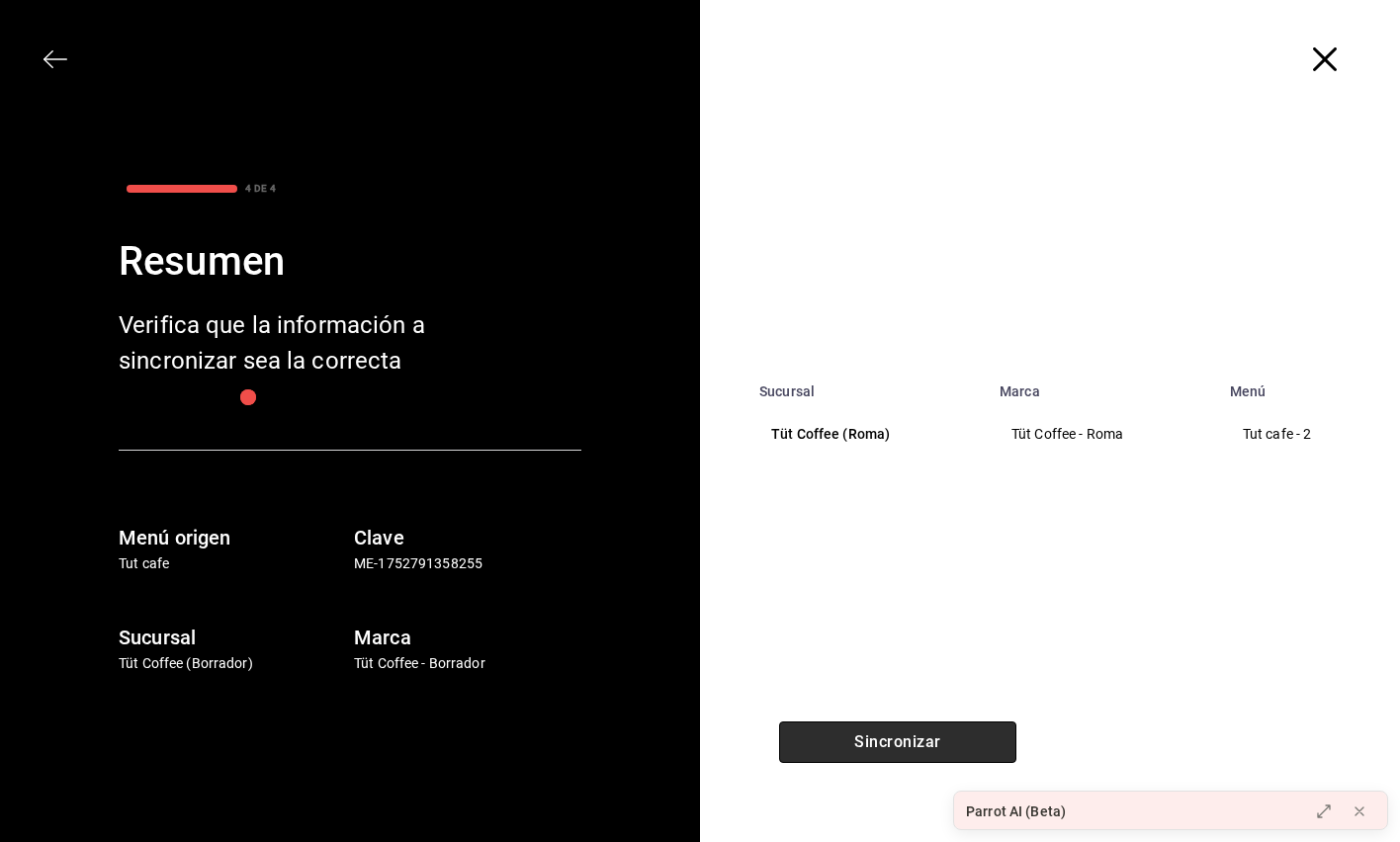 click on "Sincronizar" at bounding box center (898, 742) 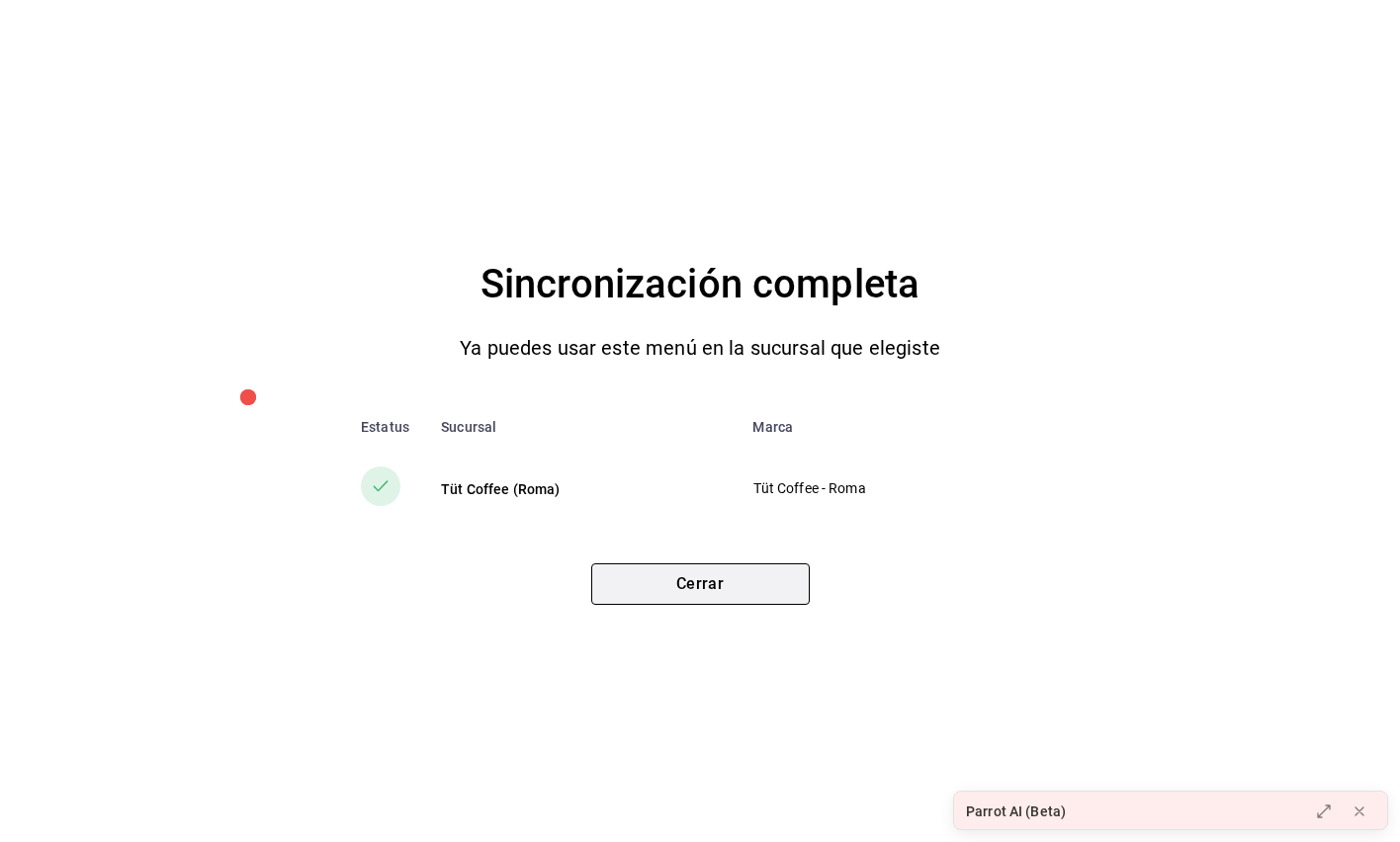 click on "Cerrar" at bounding box center [700, 584] 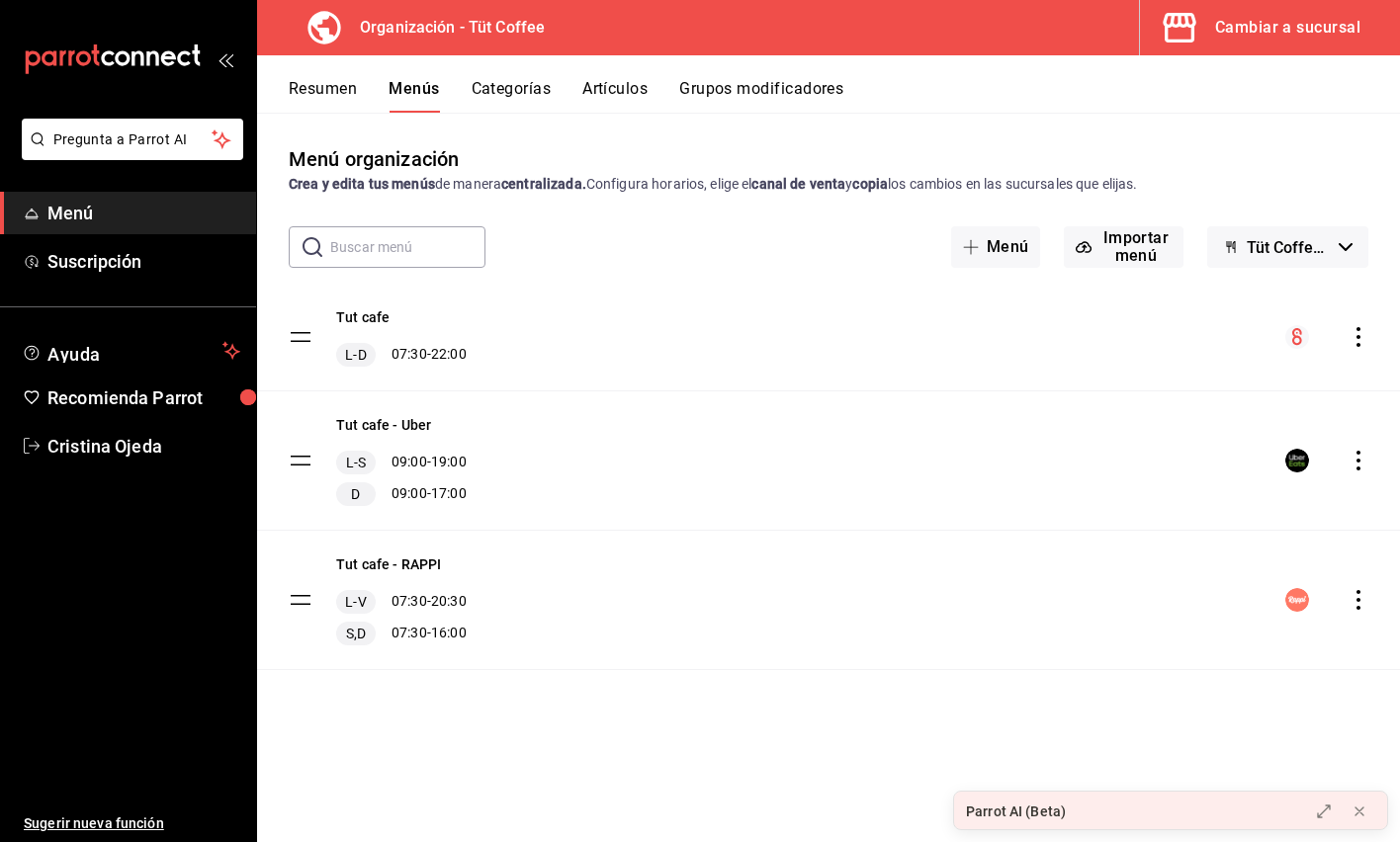 click on "Cambiar a sucursal" at bounding box center (1287, 28) 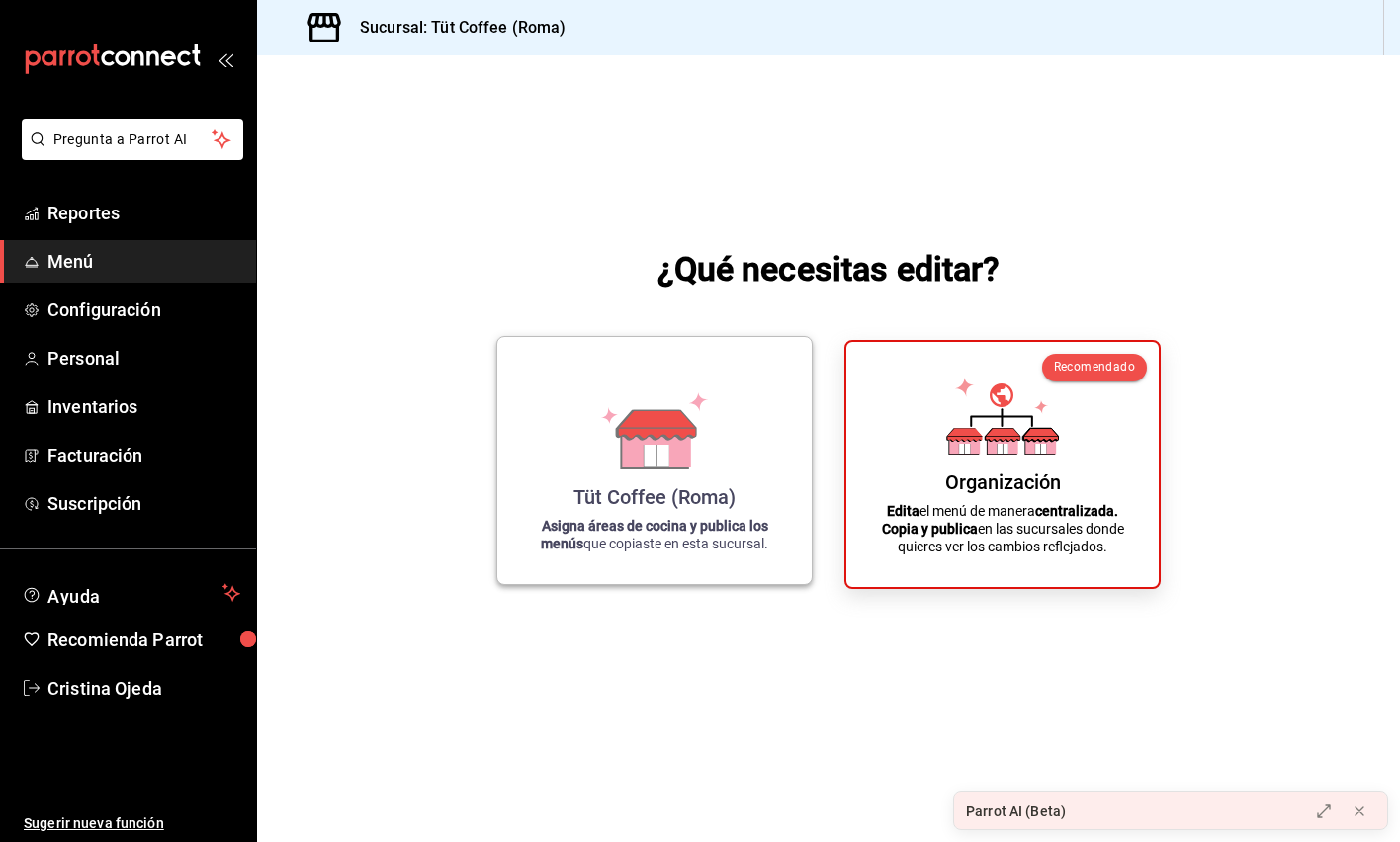 click on "Tüt Coffee (Roma) Asigna áreas de cocina y publica los menús  que copiaste en esta sucursal." at bounding box center (655, 461) 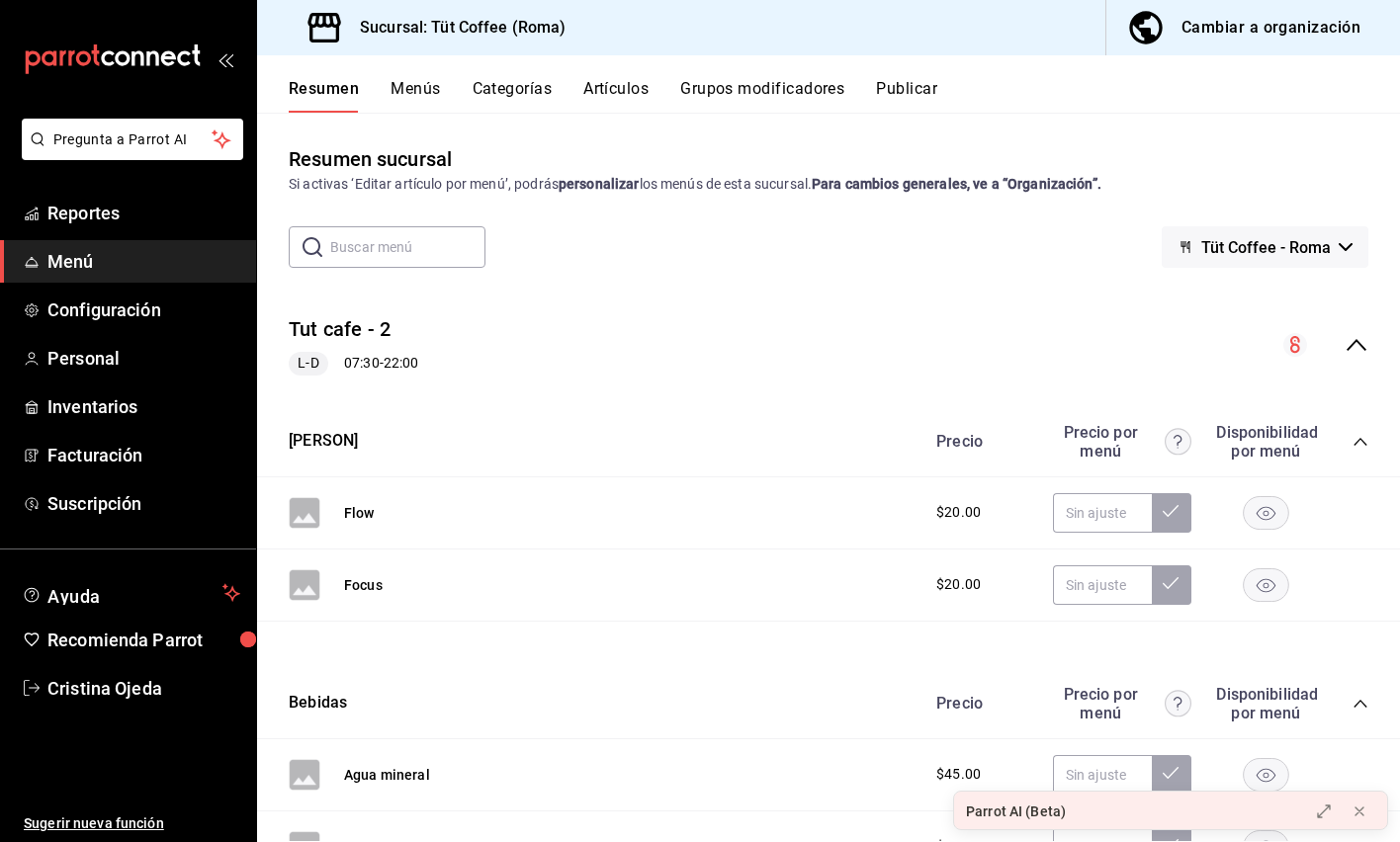 click on "Publicar" at bounding box center (907, 96) 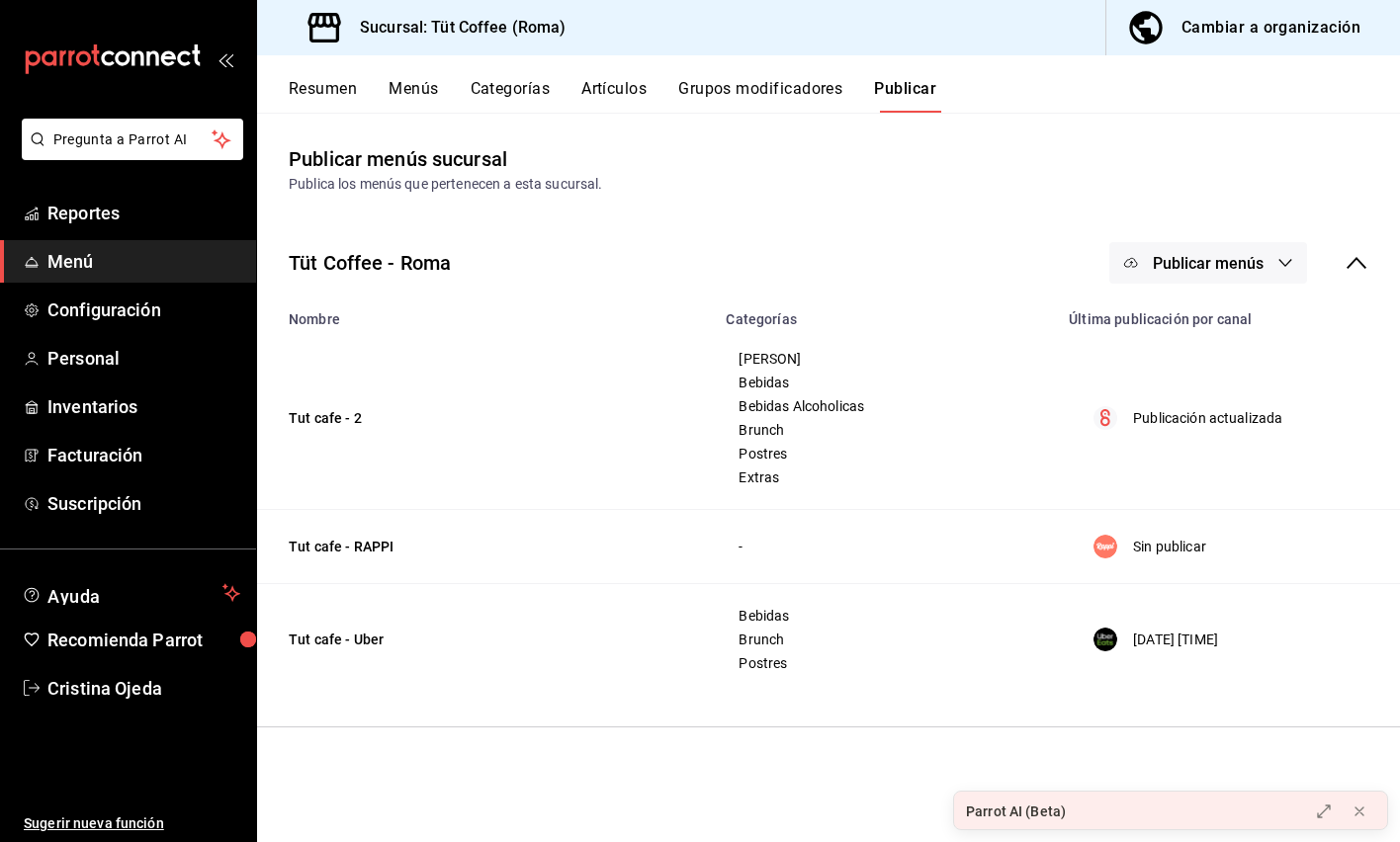 click on "Menús" at bounding box center (413, 96) 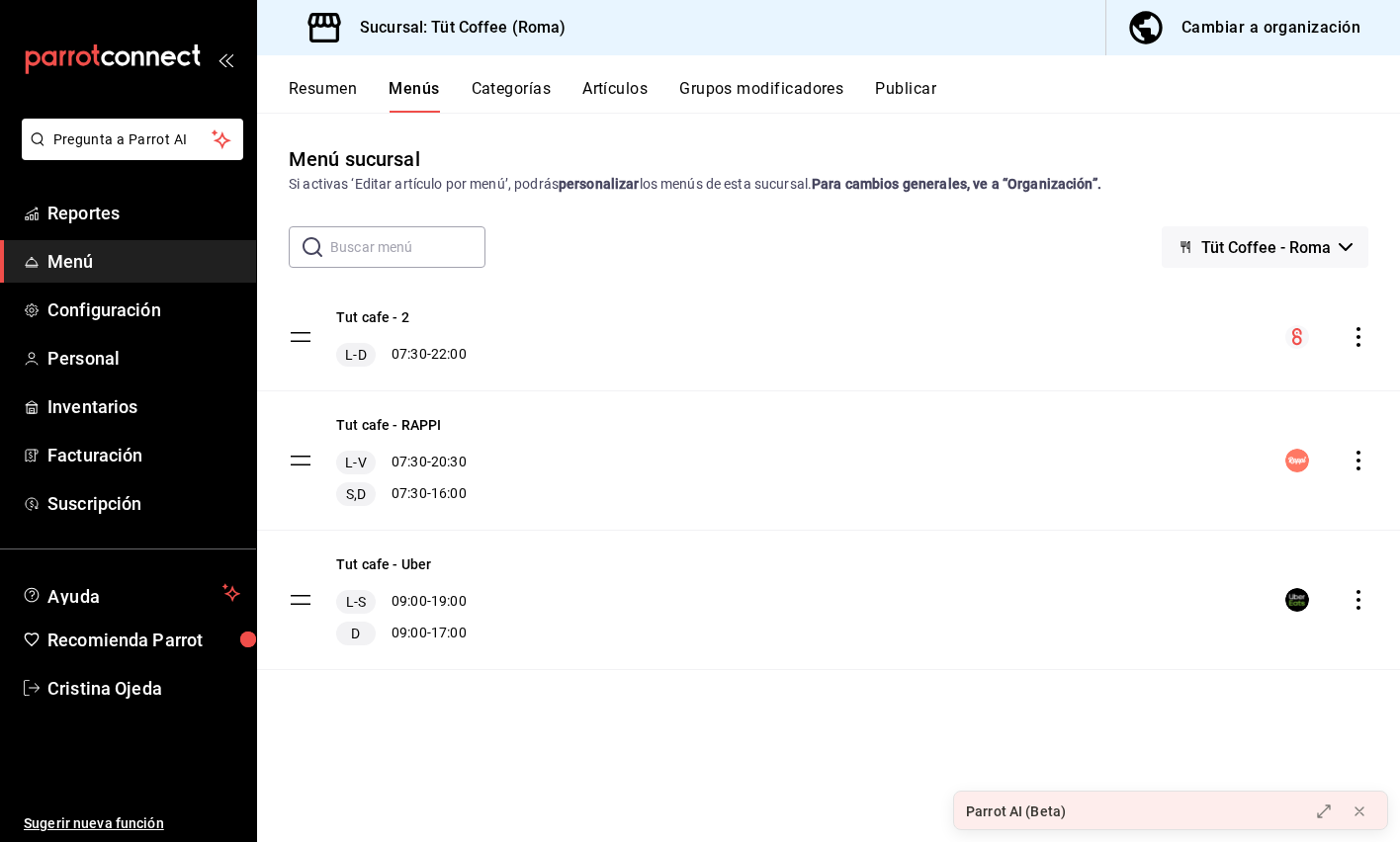 click on "Publicar" at bounding box center [906, 96] 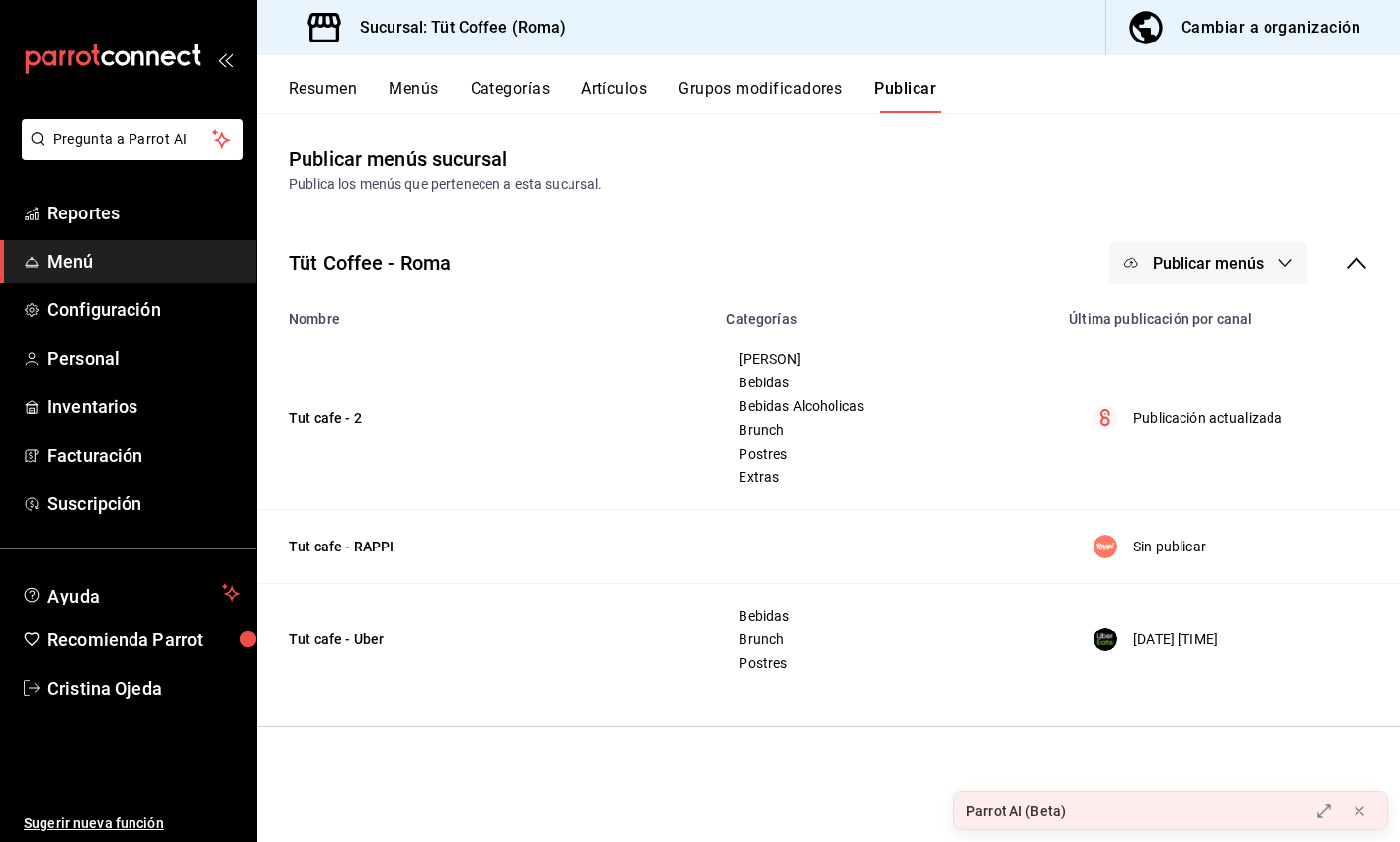 click on "Publicar menús" at bounding box center (1208, 263) 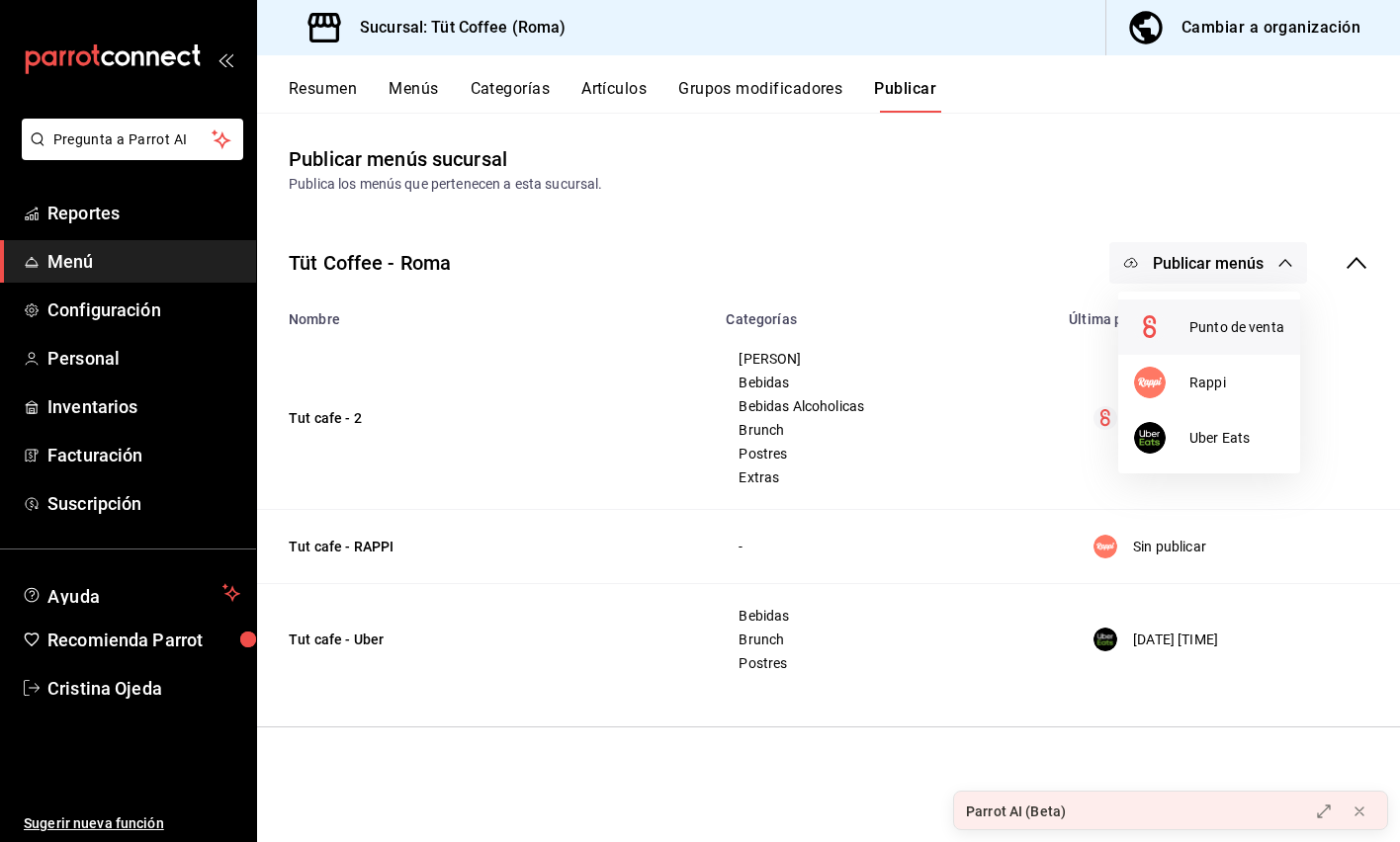 click at bounding box center (1162, 327) 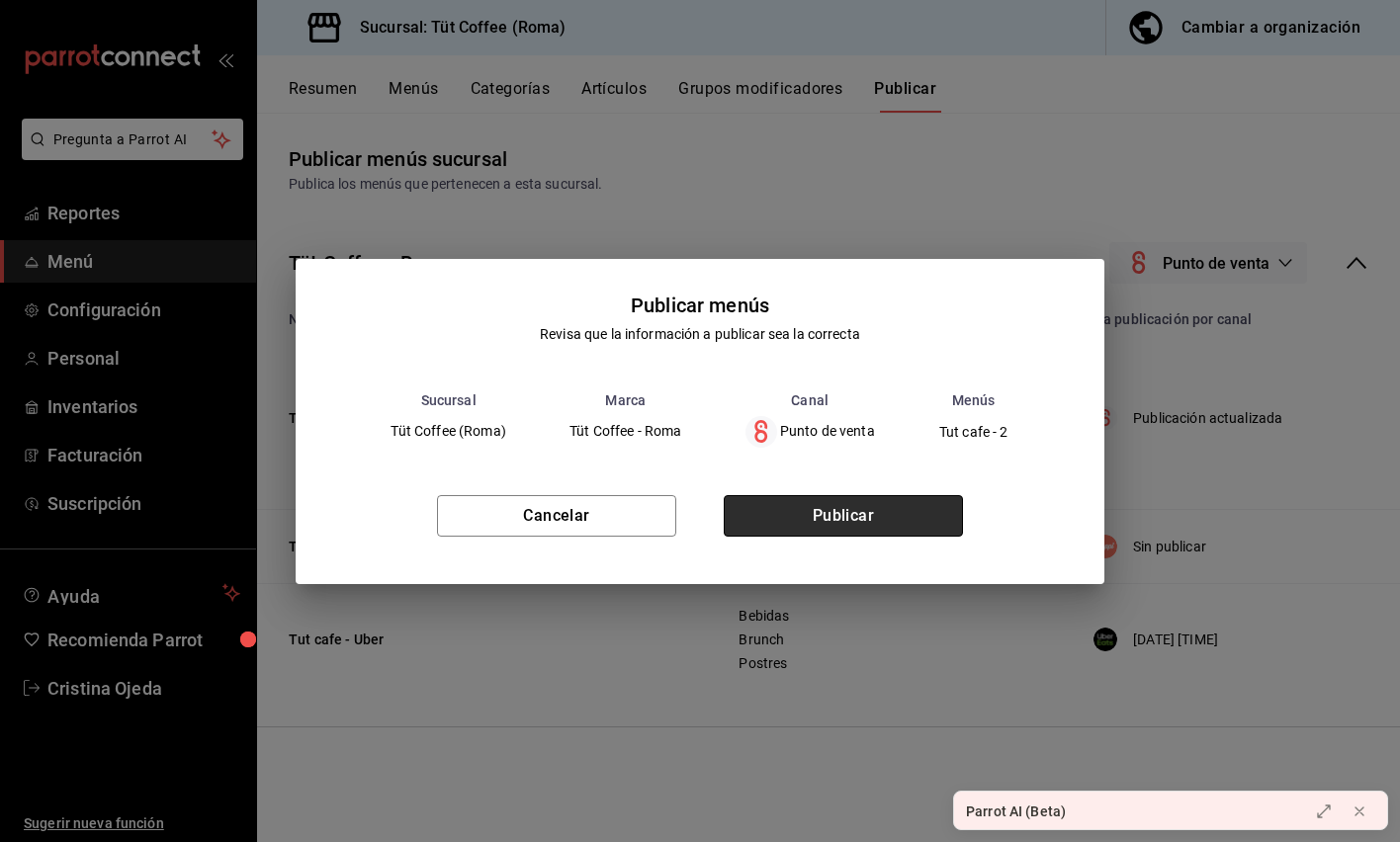 click on "Publicar" at bounding box center (843, 516) 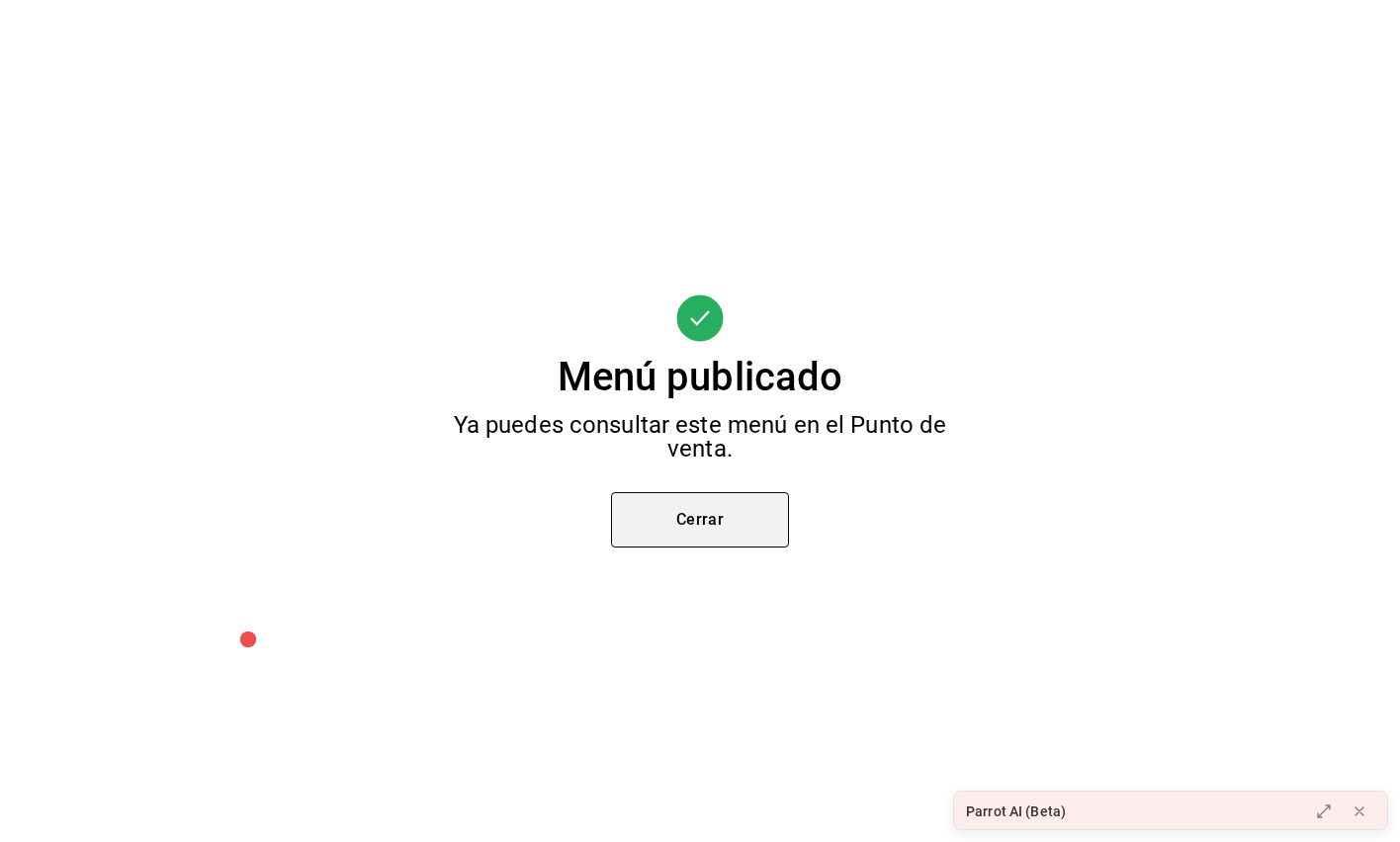 click on "Cerrar" at bounding box center [700, 520] 